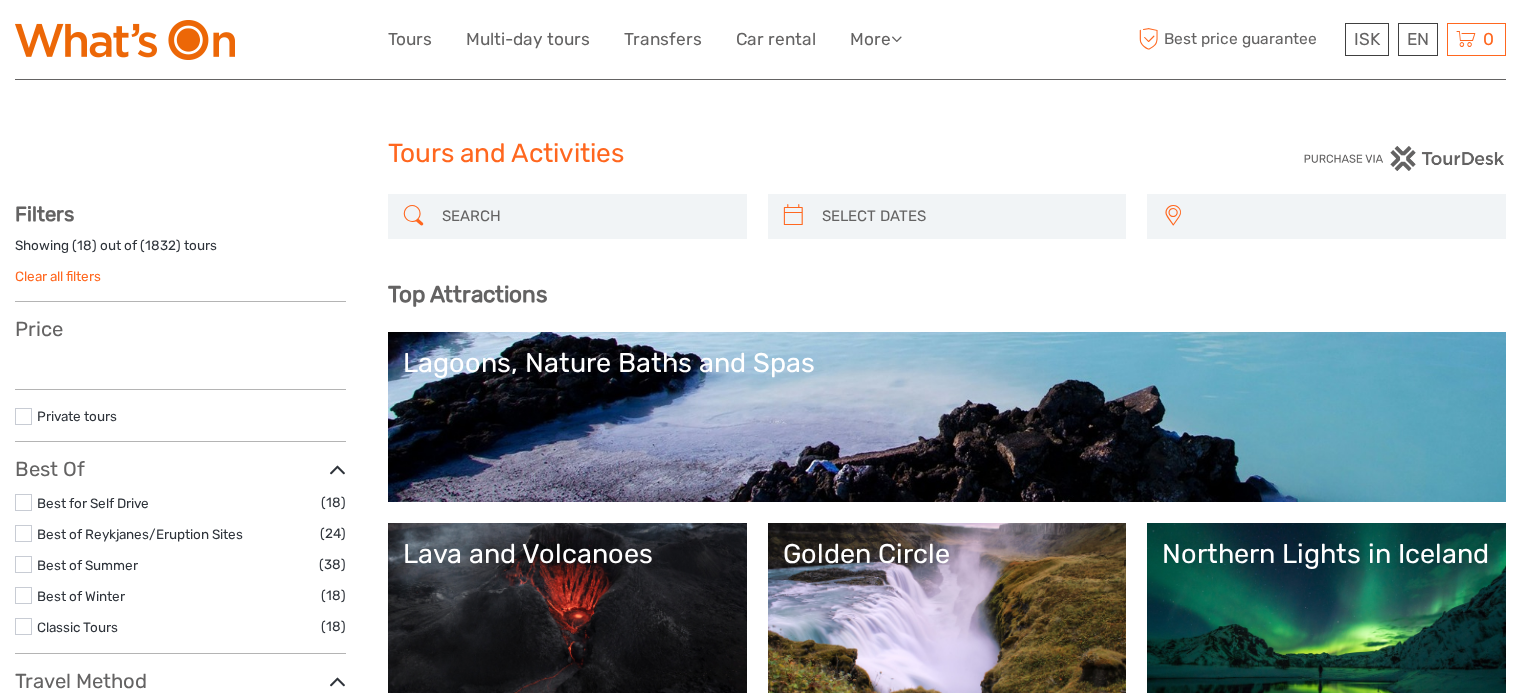 select 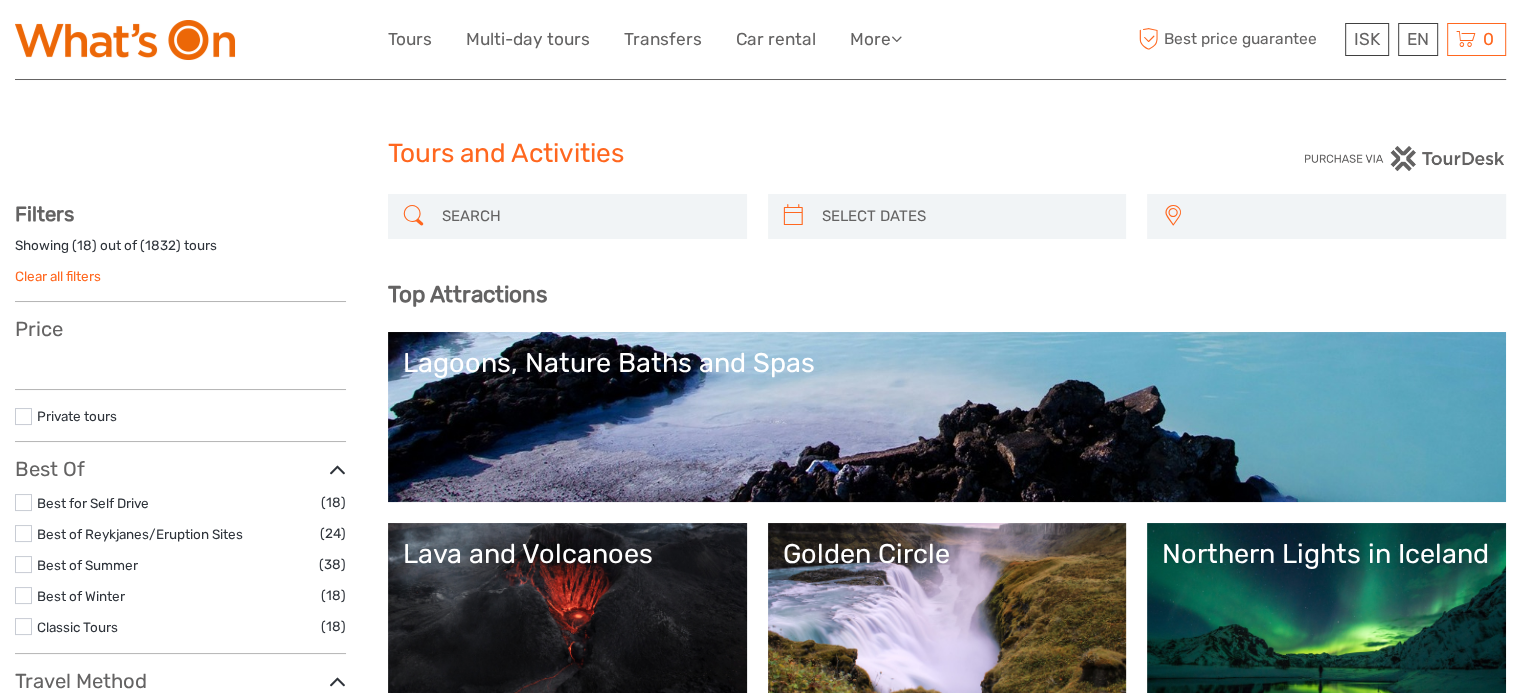 select 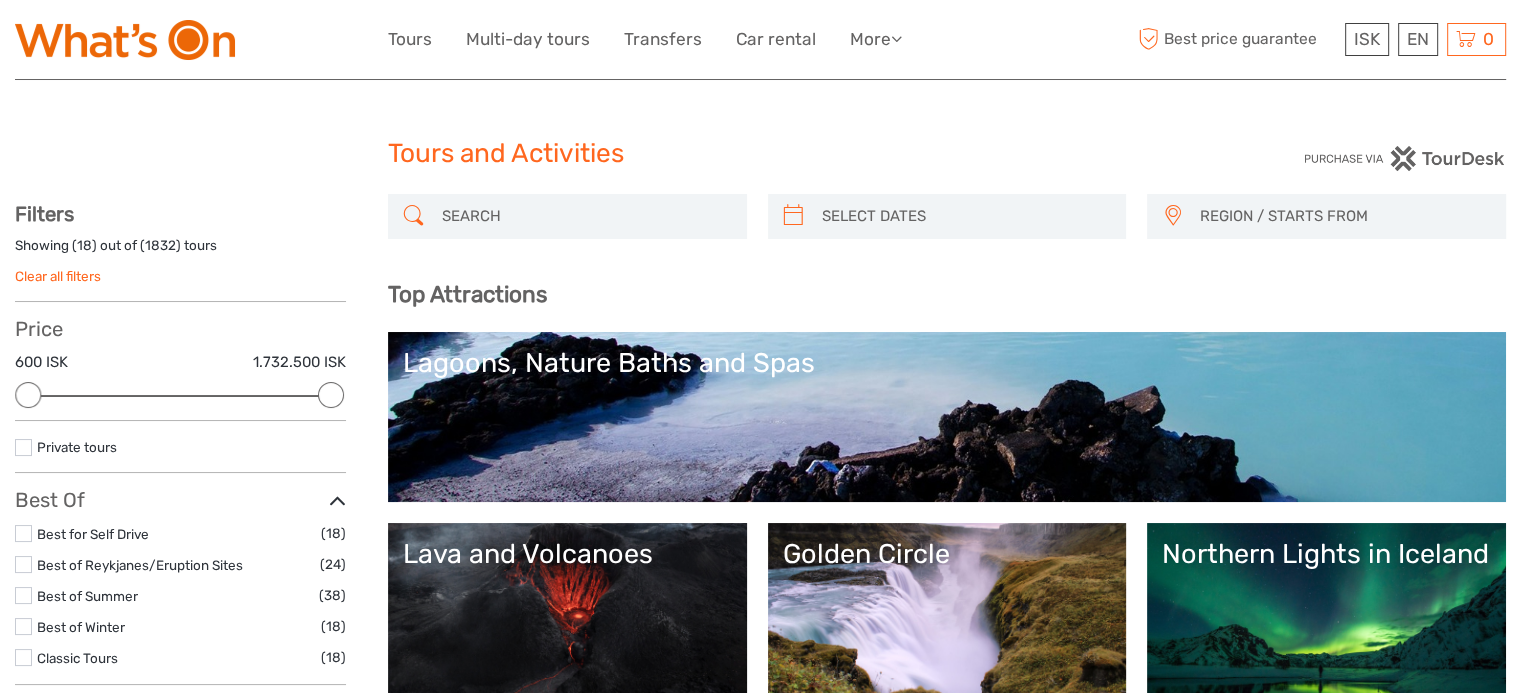 scroll, scrollTop: 0, scrollLeft: 0, axis: both 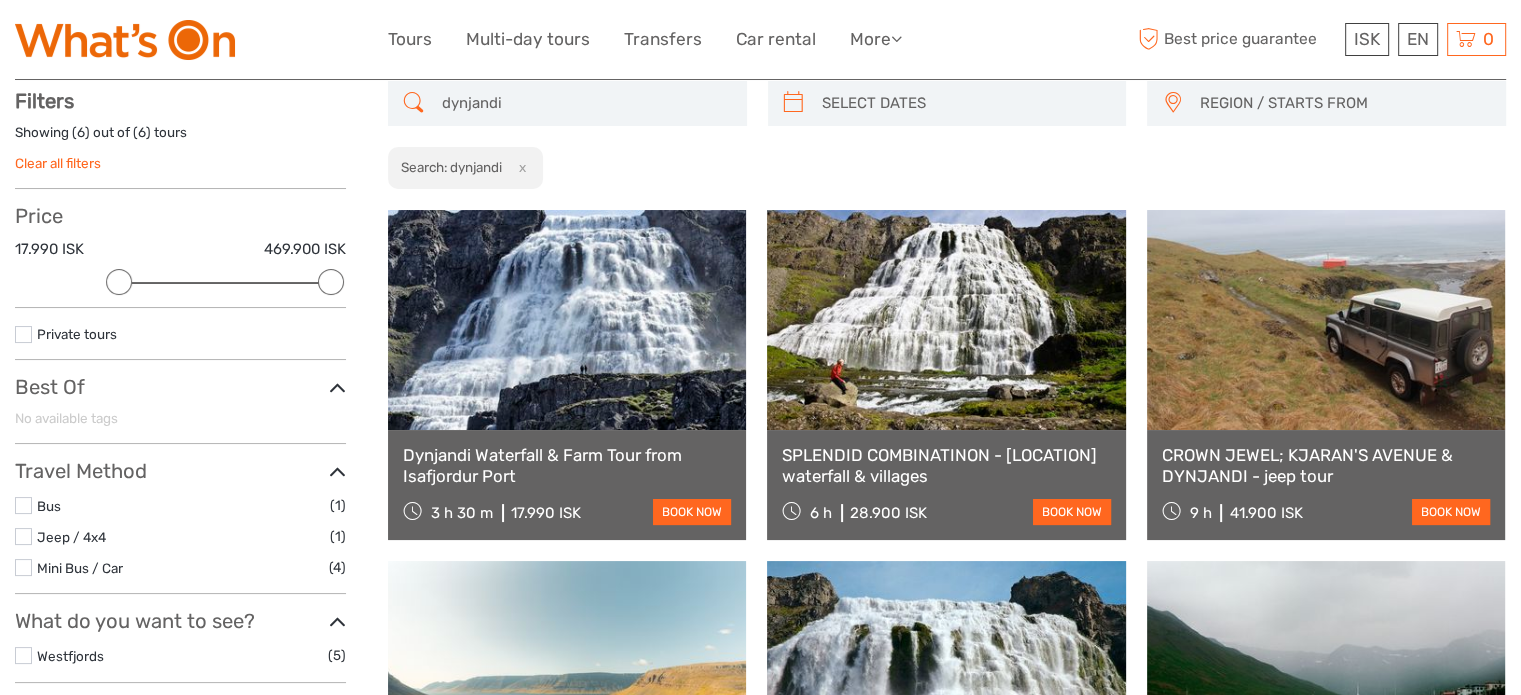 type on "dynjandi" 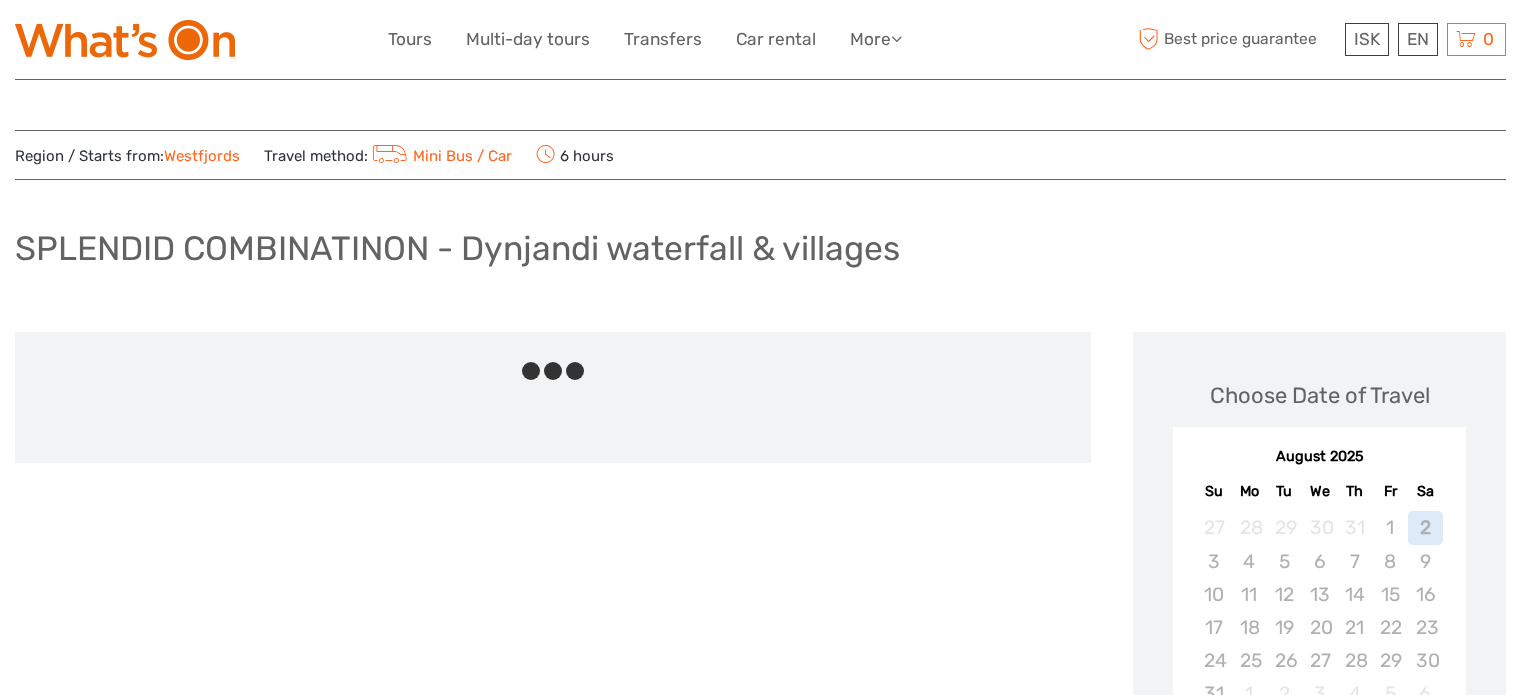 scroll, scrollTop: 0, scrollLeft: 0, axis: both 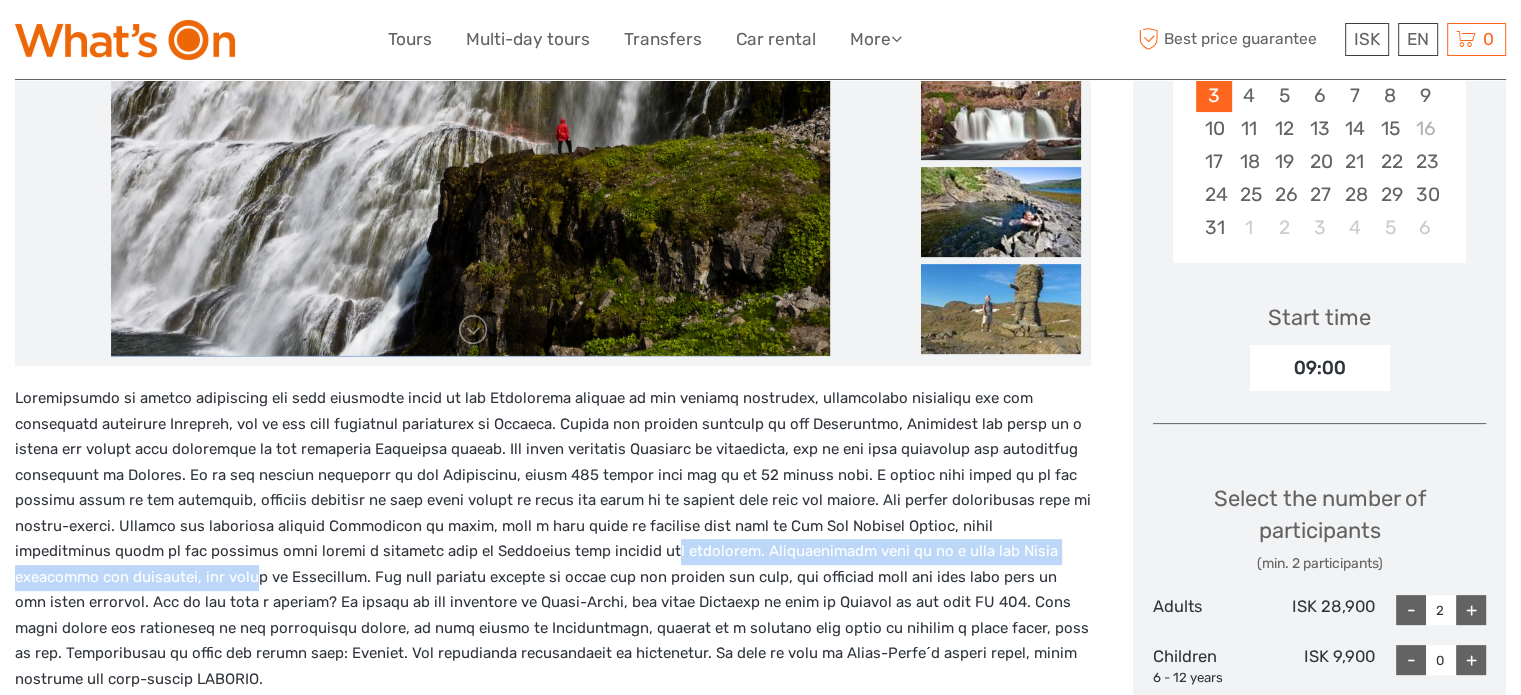 drag, startPoint x: 443, startPoint y: 550, endPoint x: 679, endPoint y: 655, distance: 258.30408 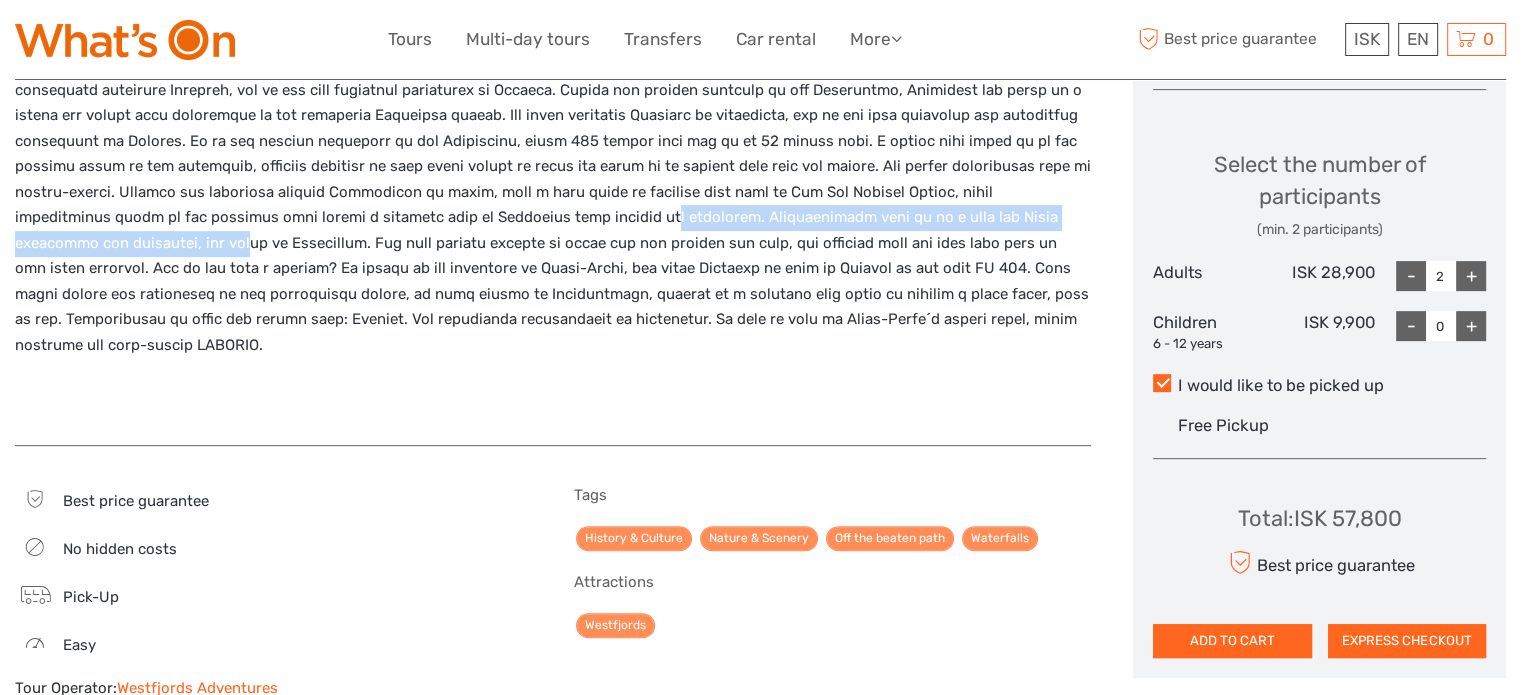 scroll, scrollTop: 533, scrollLeft: 0, axis: vertical 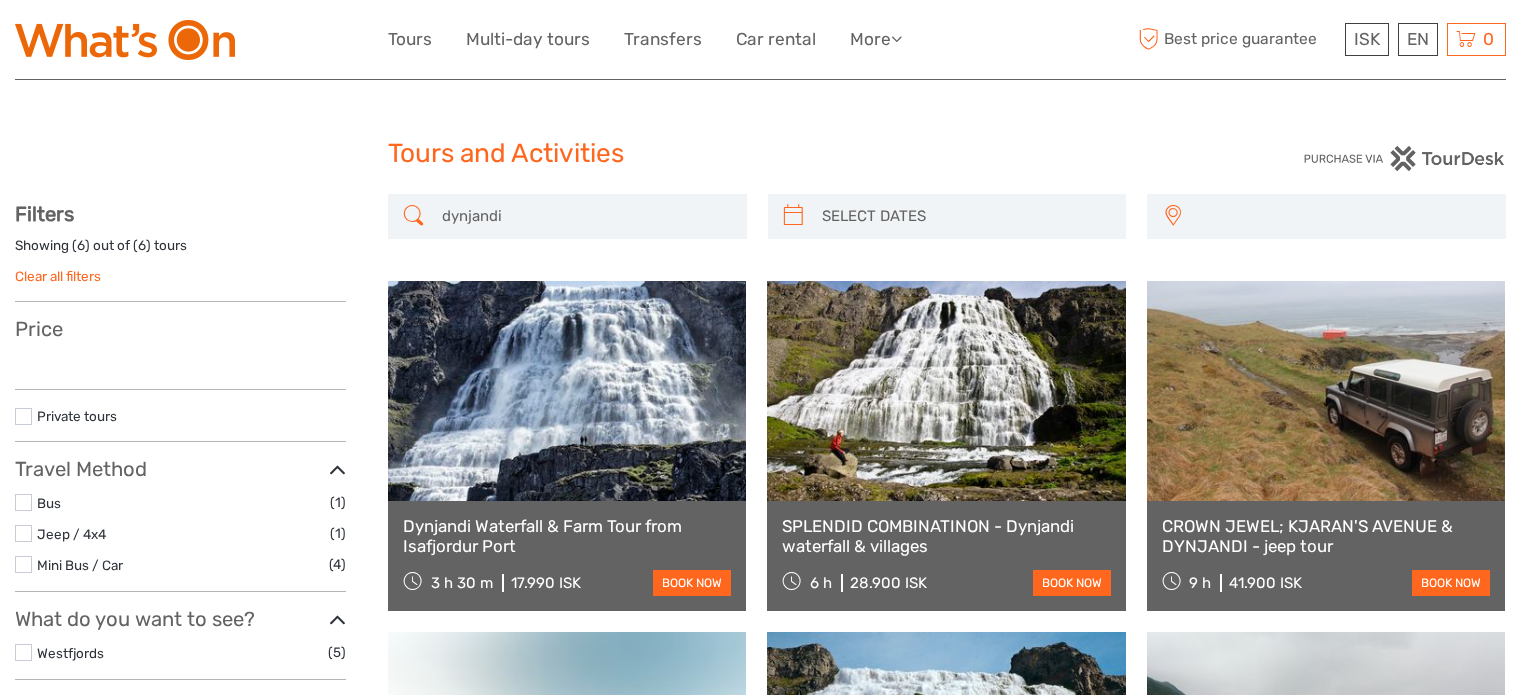 select 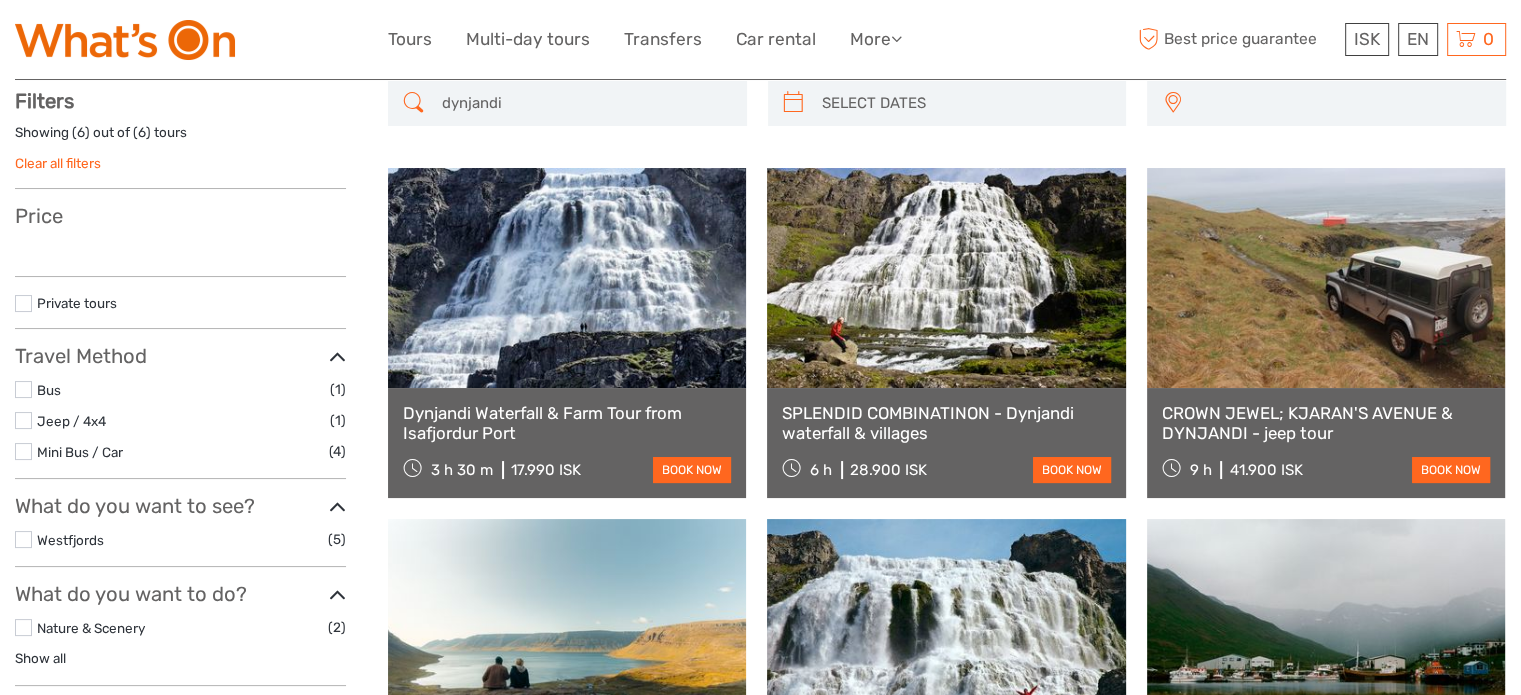 select 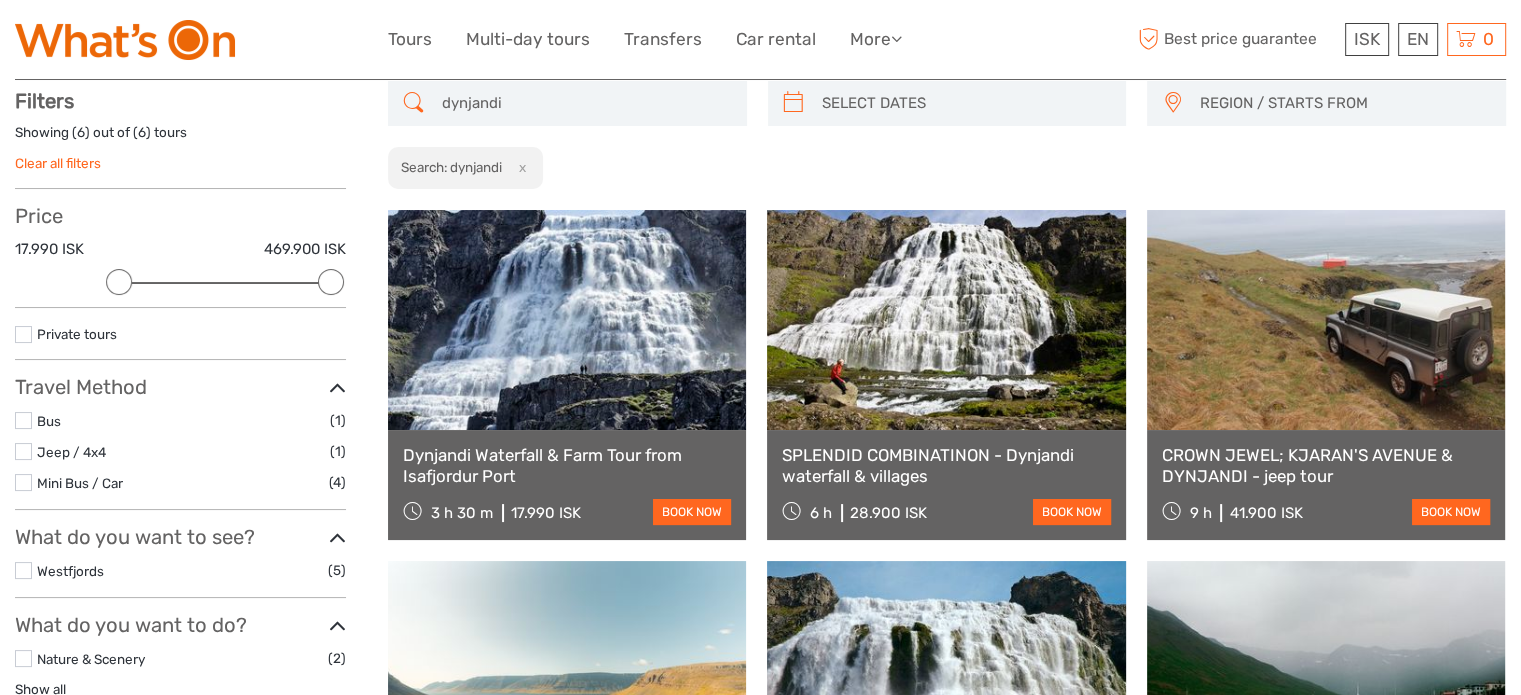 scroll, scrollTop: 0, scrollLeft: 0, axis: both 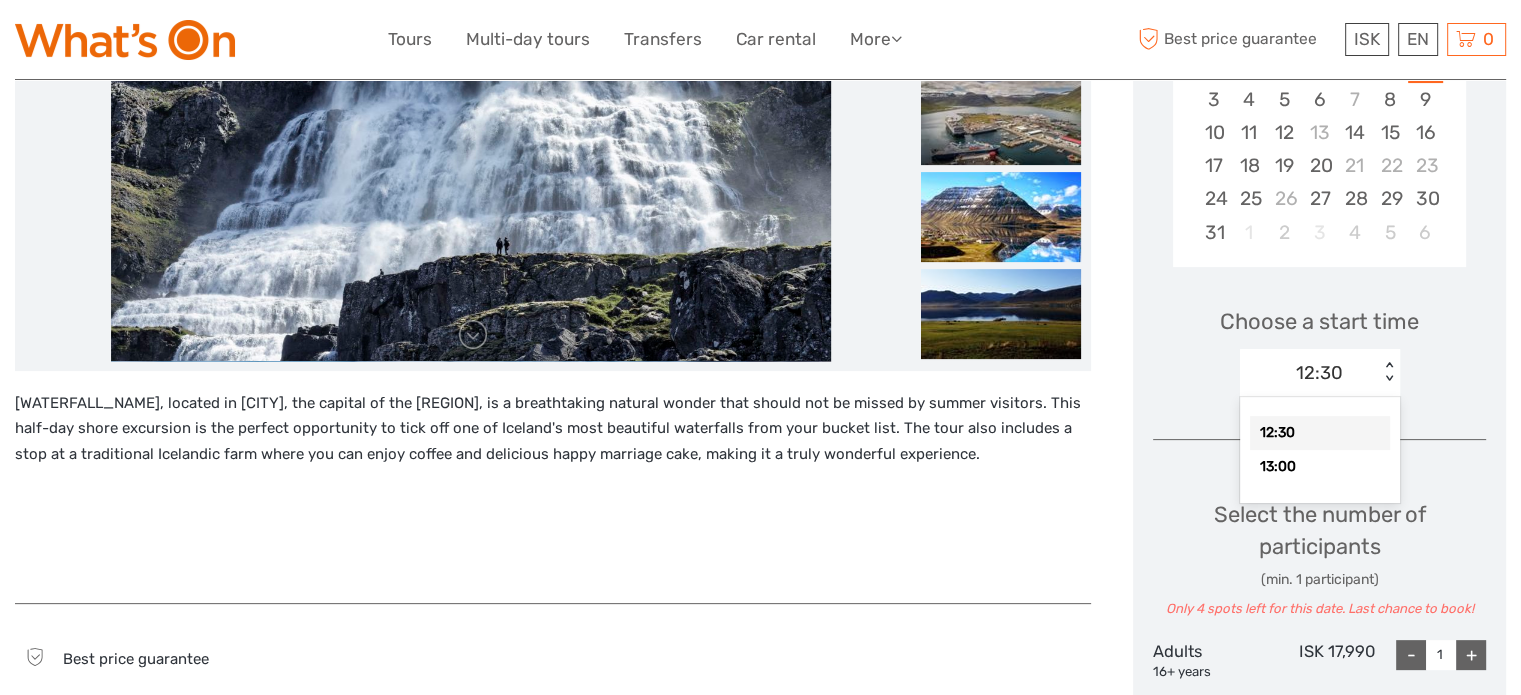 click on "12:30" at bounding box center (1309, 373) 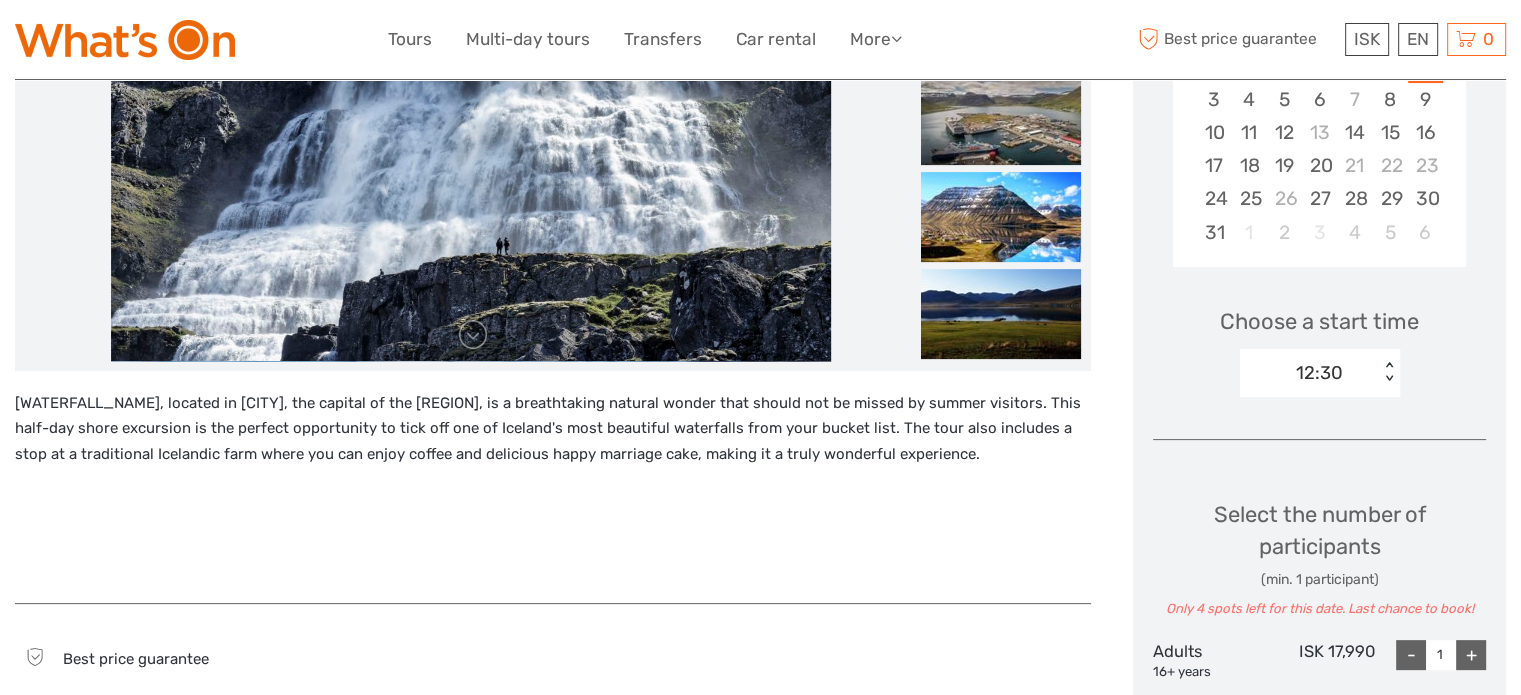 click on "12:30" at bounding box center (1309, 373) 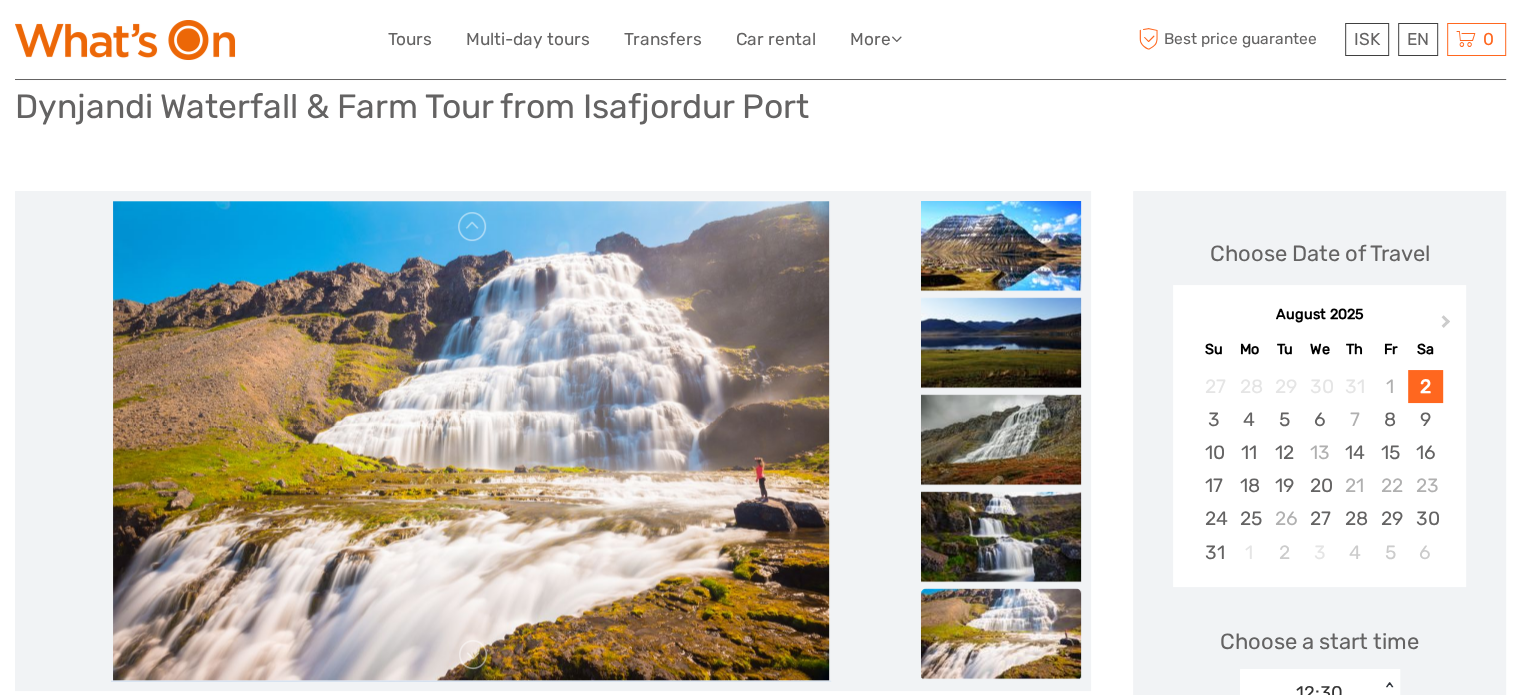 scroll, scrollTop: 0, scrollLeft: 0, axis: both 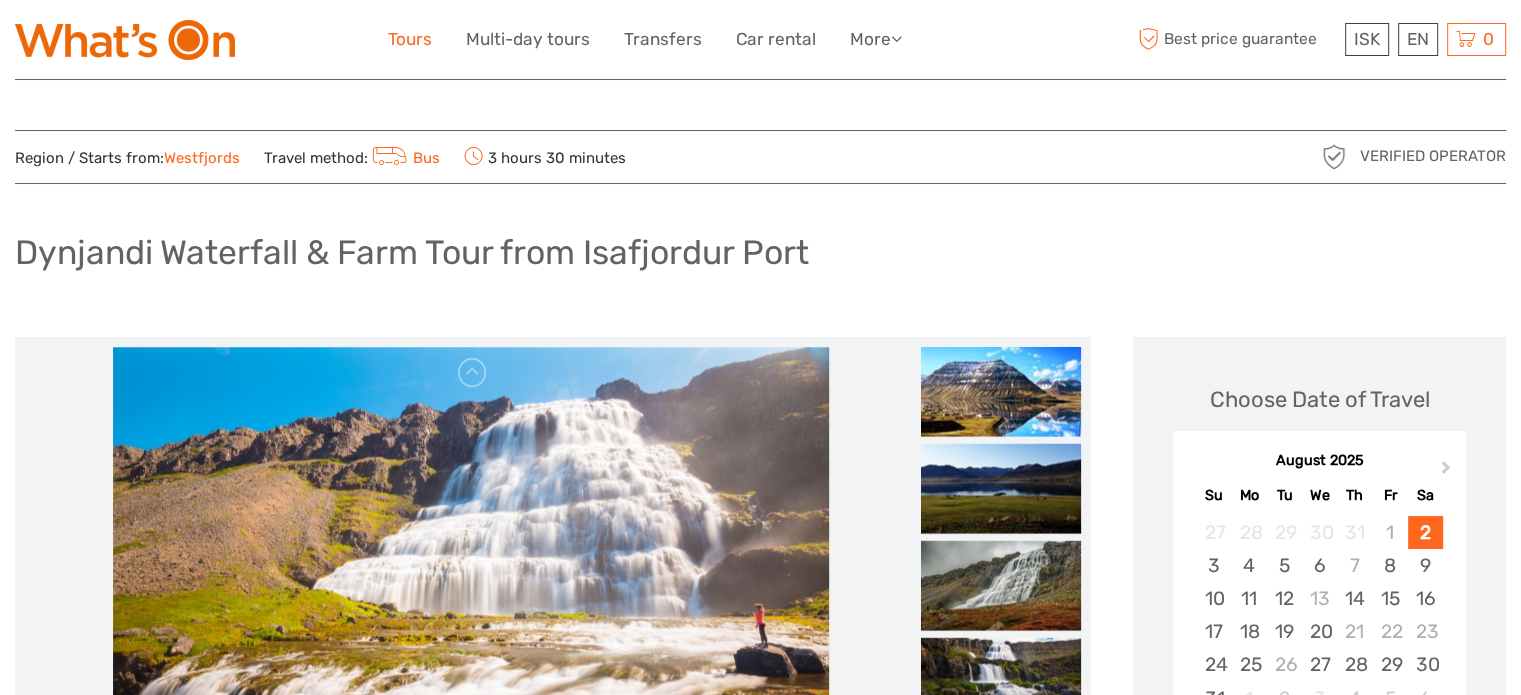 click on "Tours" at bounding box center [410, 39] 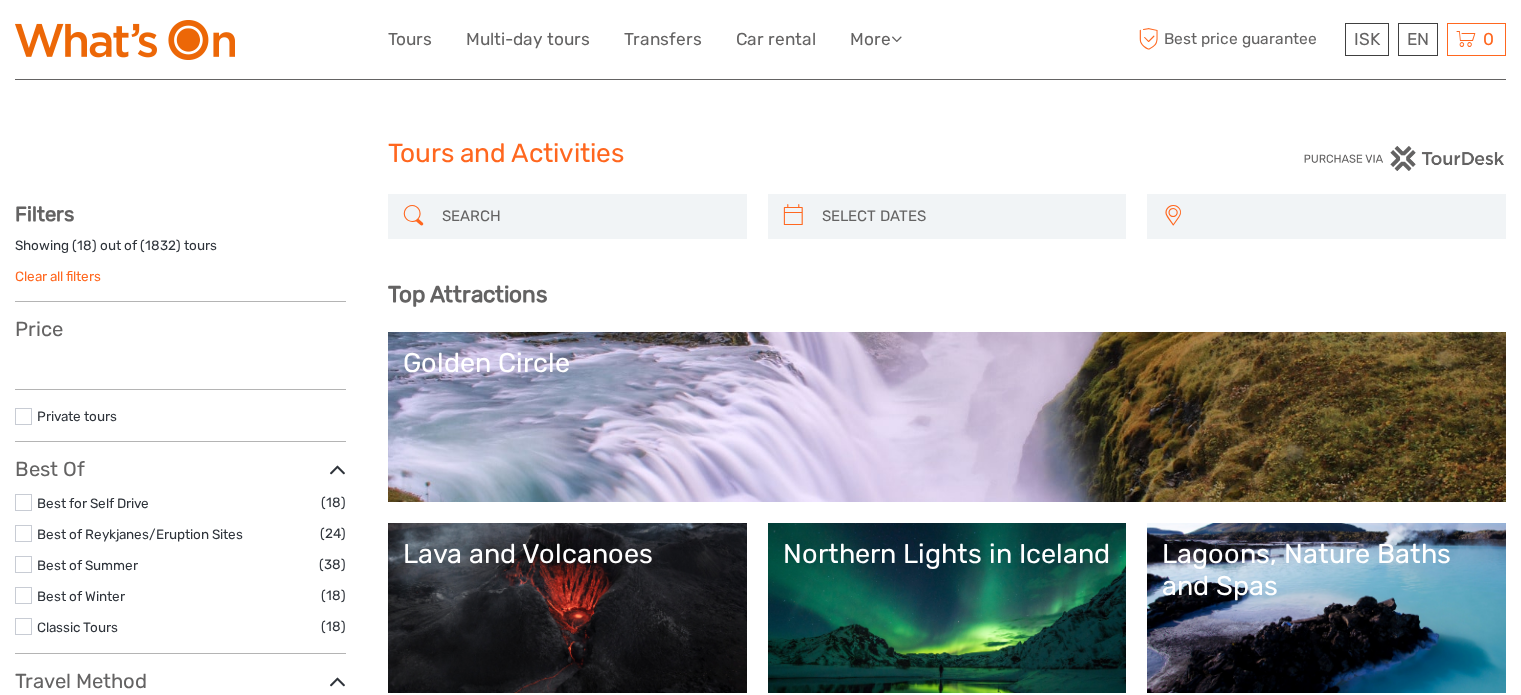 select 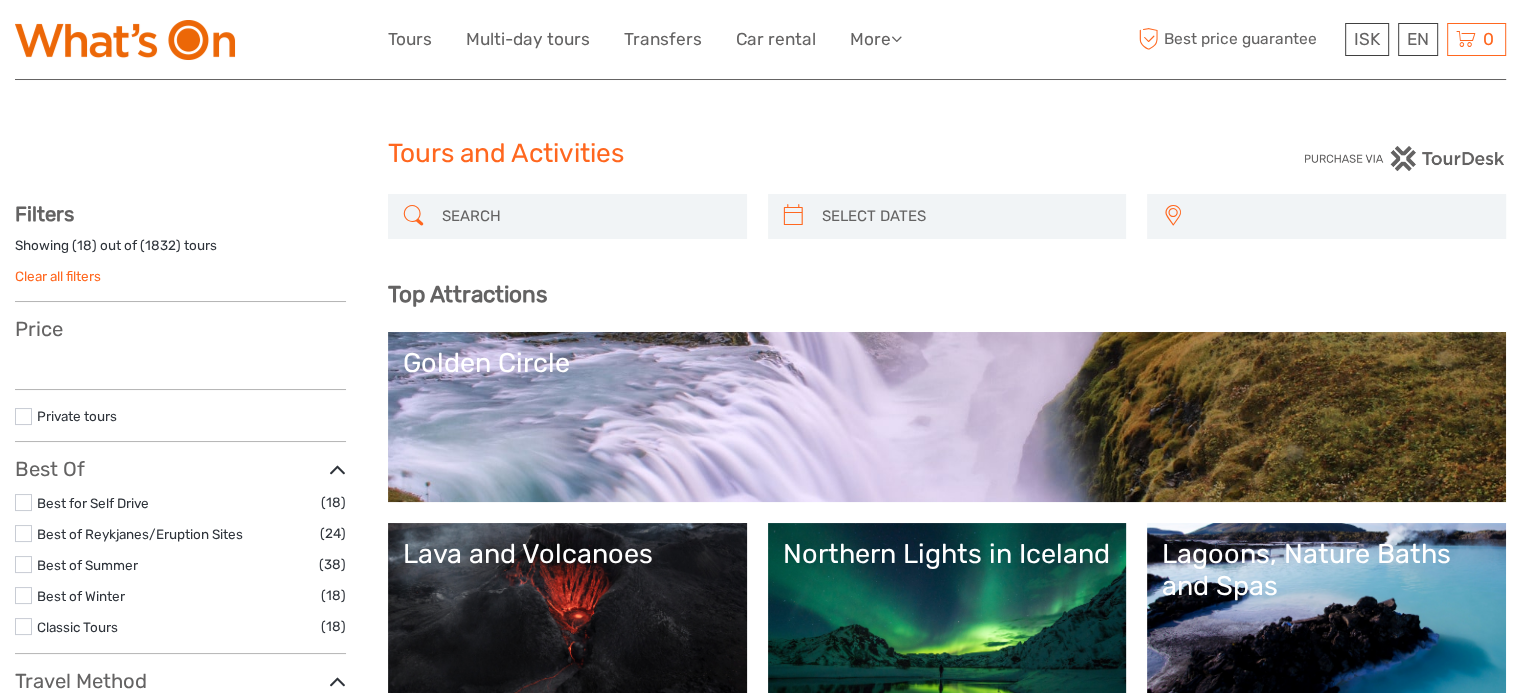select 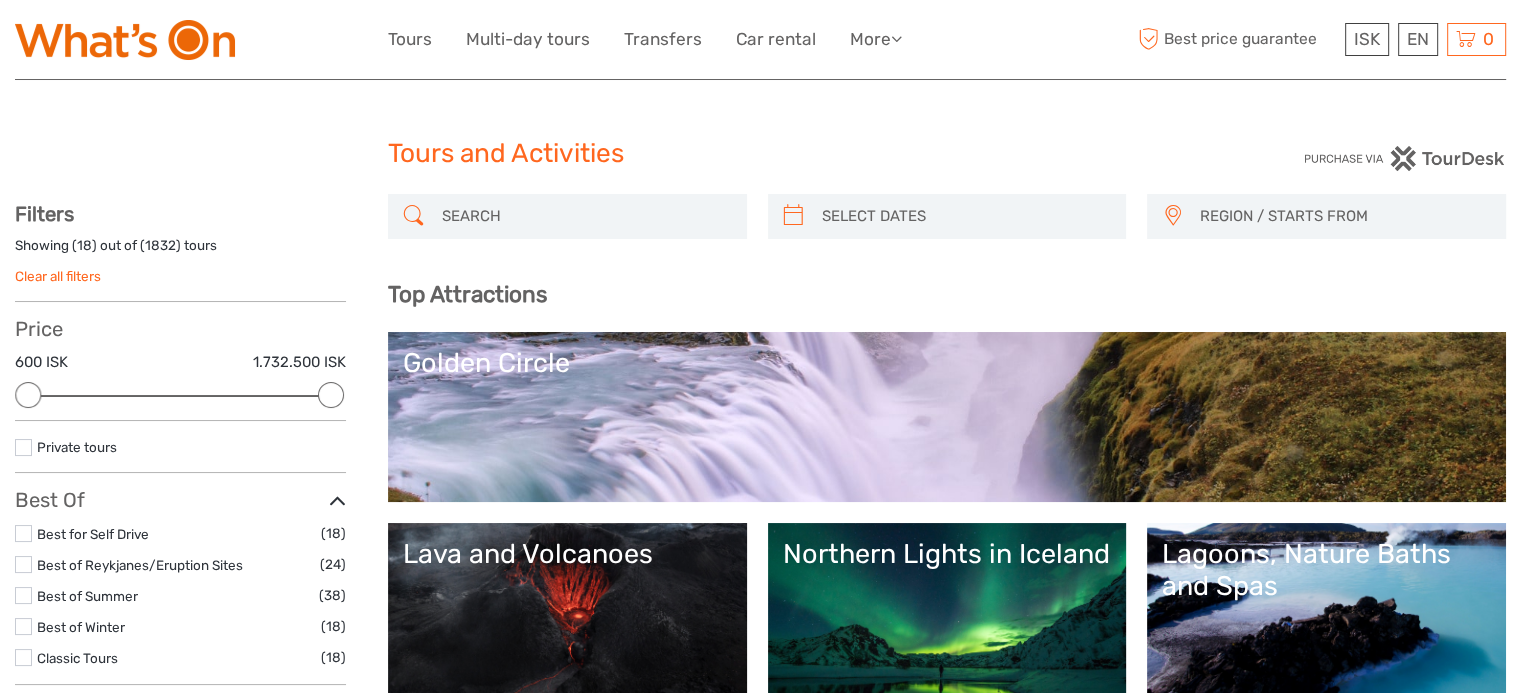 scroll, scrollTop: 0, scrollLeft: 0, axis: both 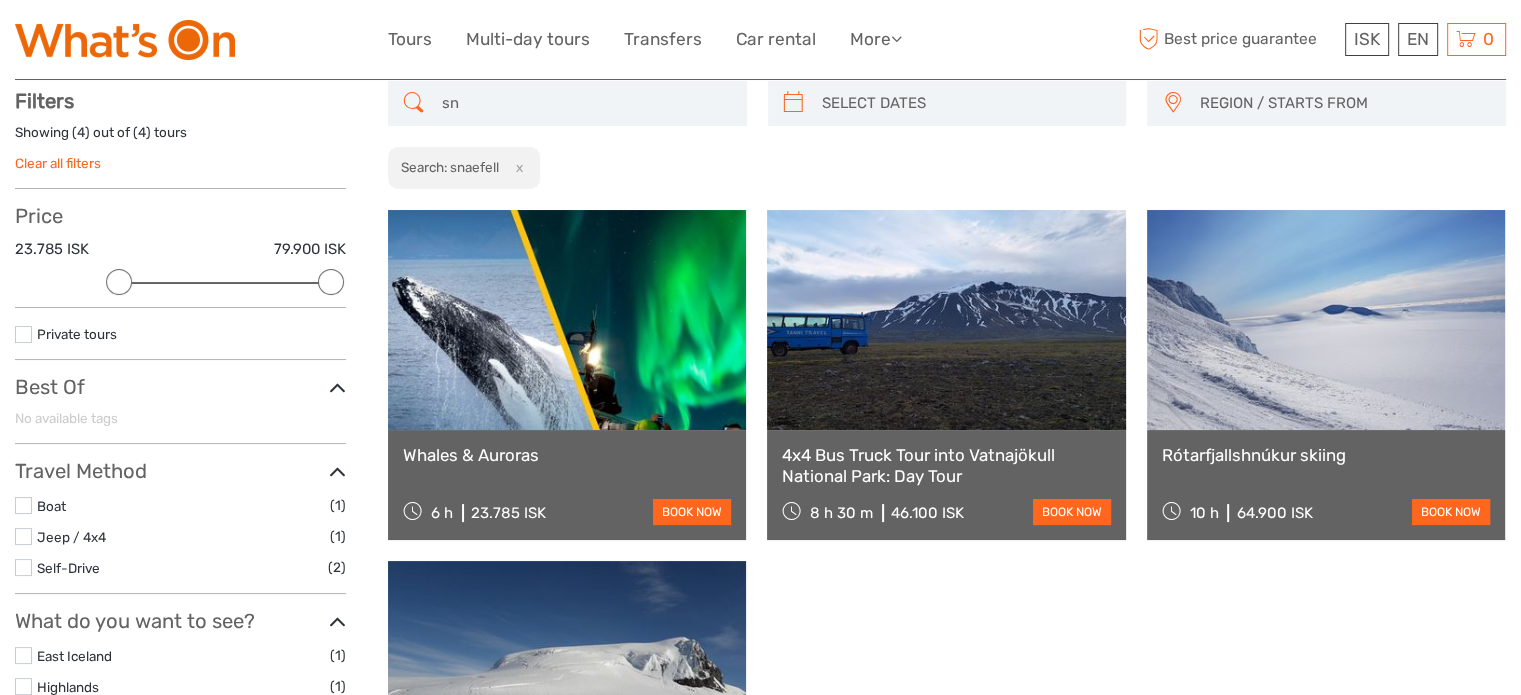 type on "s" 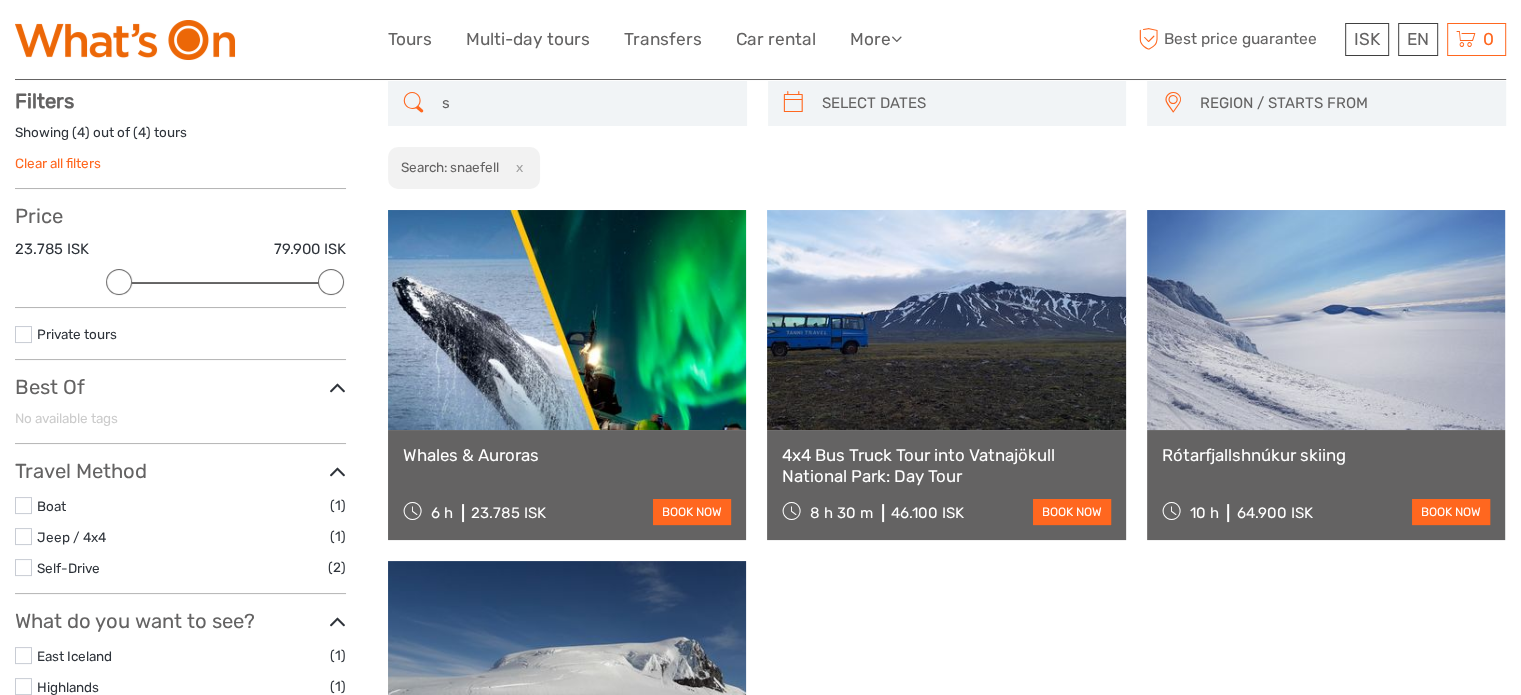 type 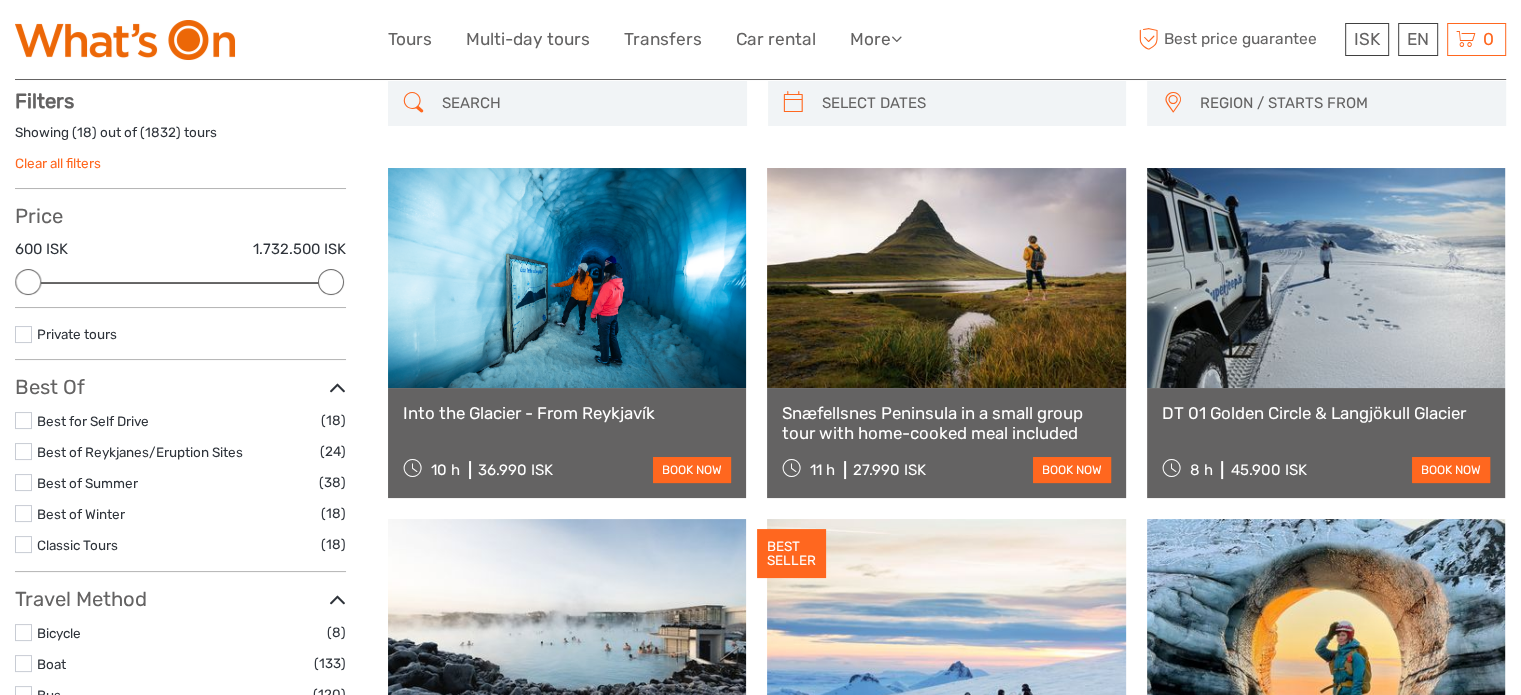 click on "REGION / STARTS FROM" at bounding box center (1343, 103) 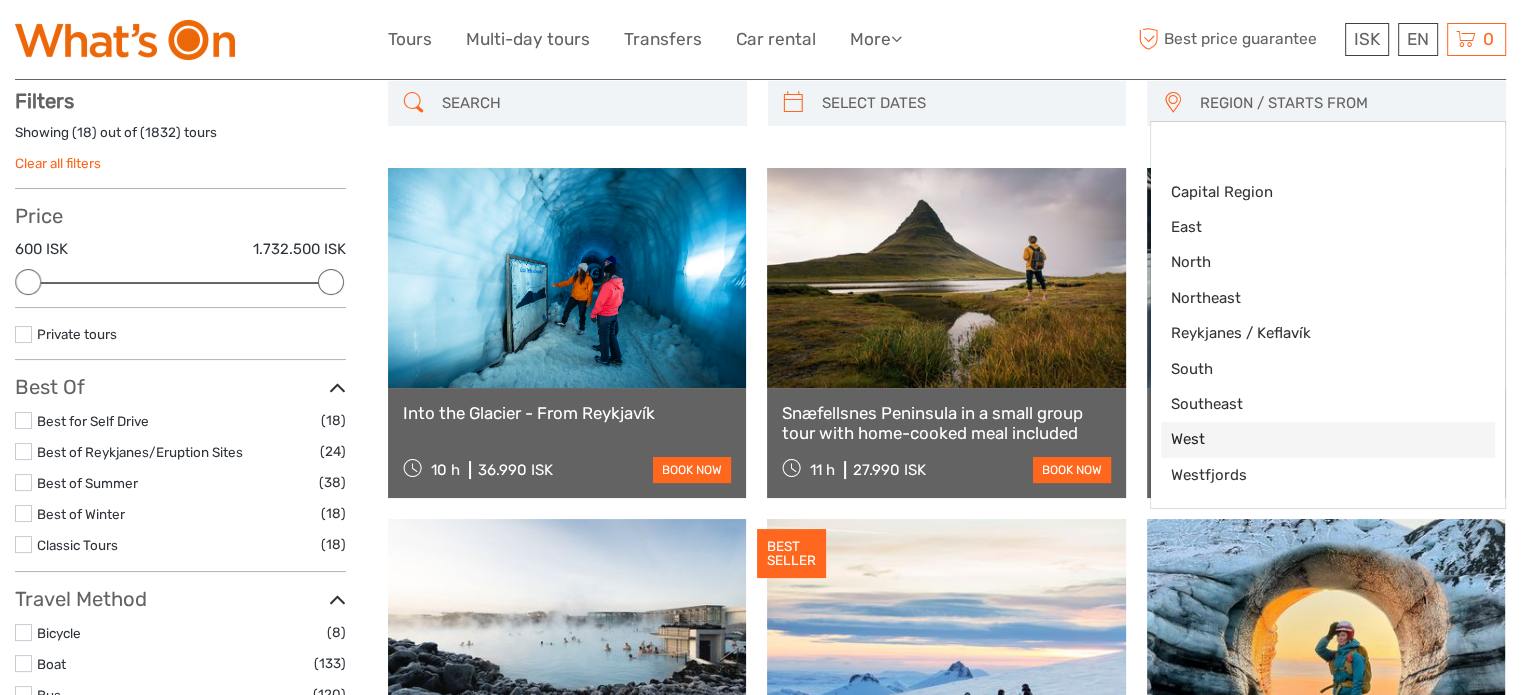 click on "West" at bounding box center (1311, 439) 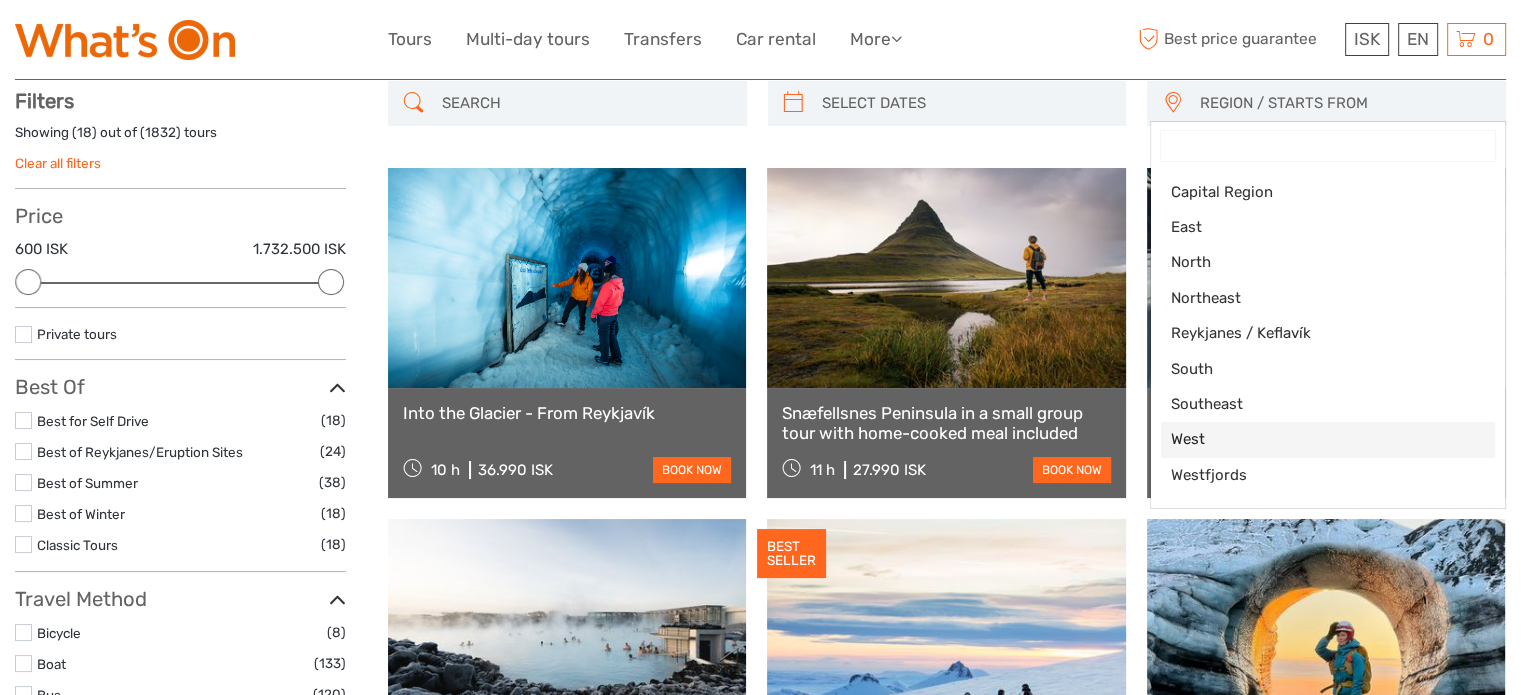 select on "West" 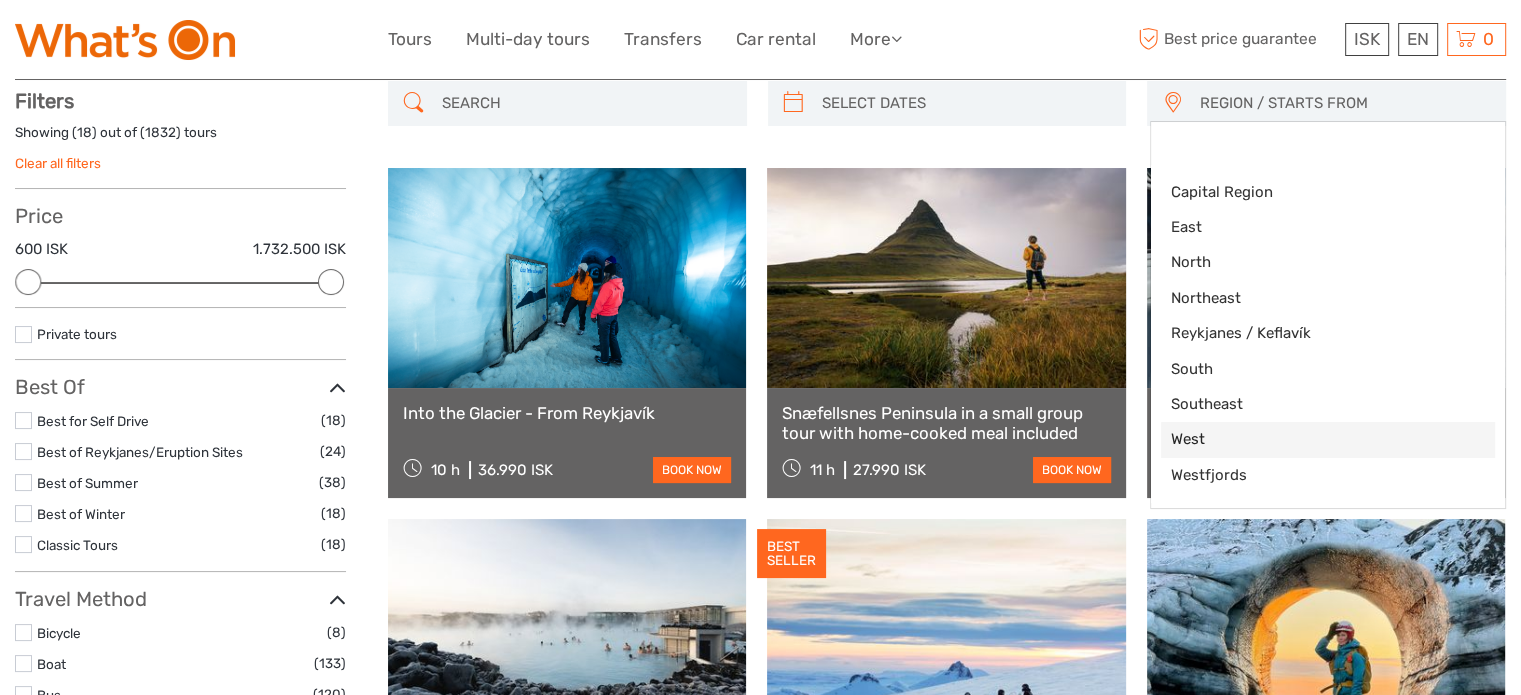 scroll, scrollTop: 122, scrollLeft: 0, axis: vertical 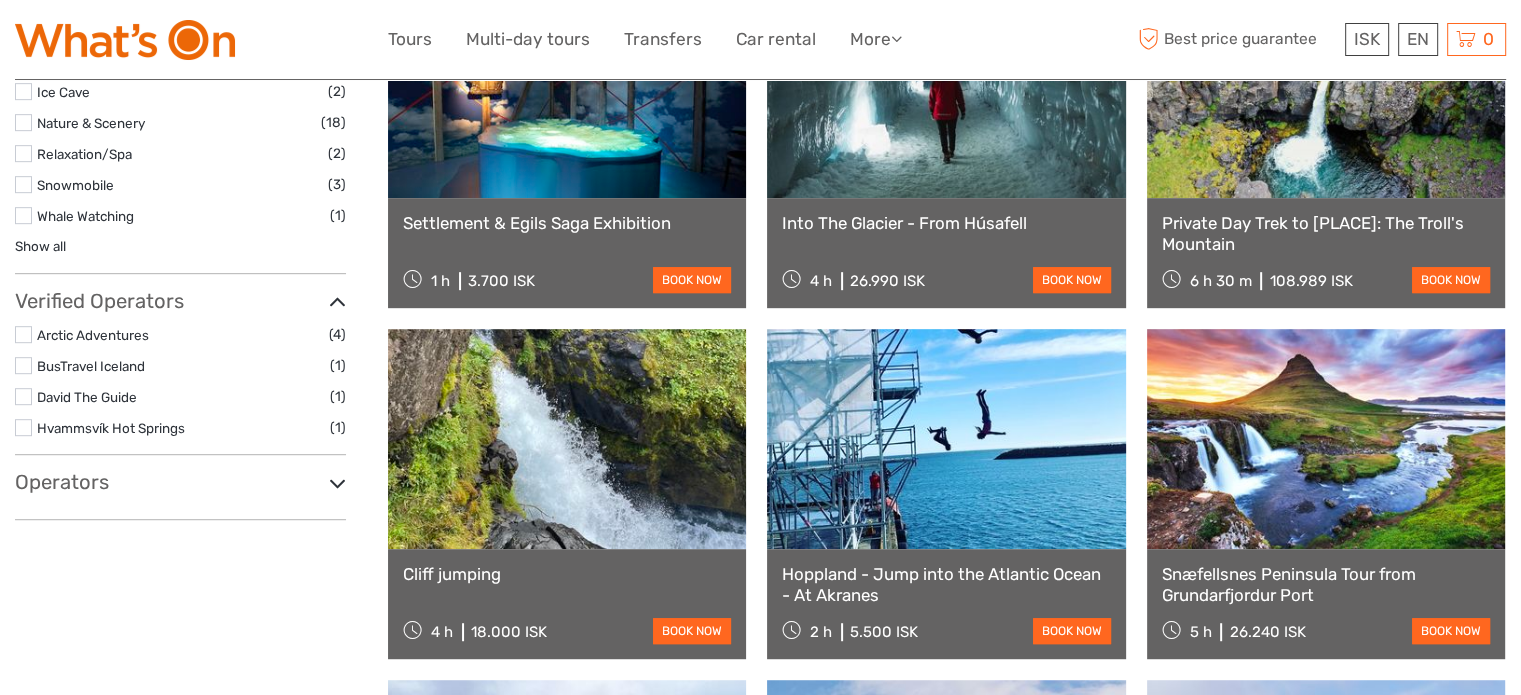 click at bounding box center [337, 483] 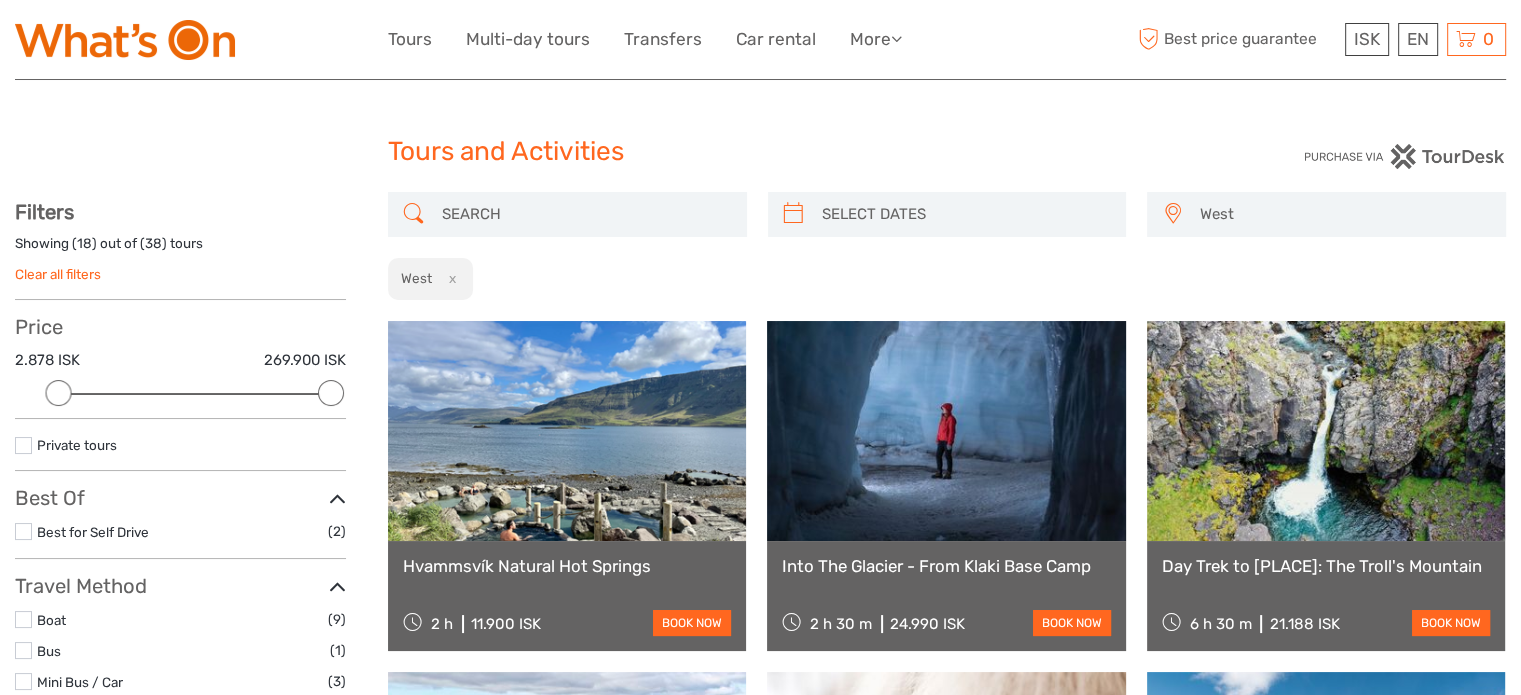 scroll, scrollTop: 0, scrollLeft: 0, axis: both 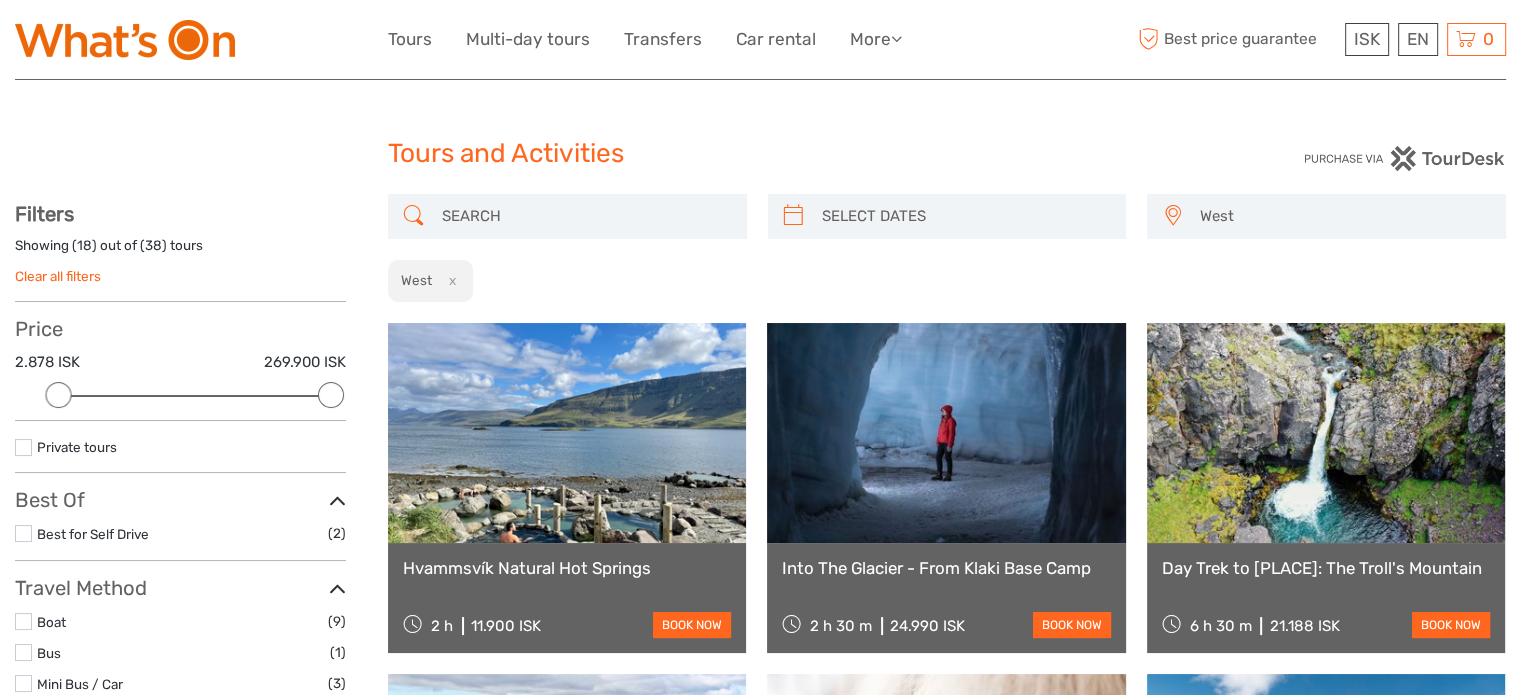 click on "West" at bounding box center (1343, 216) 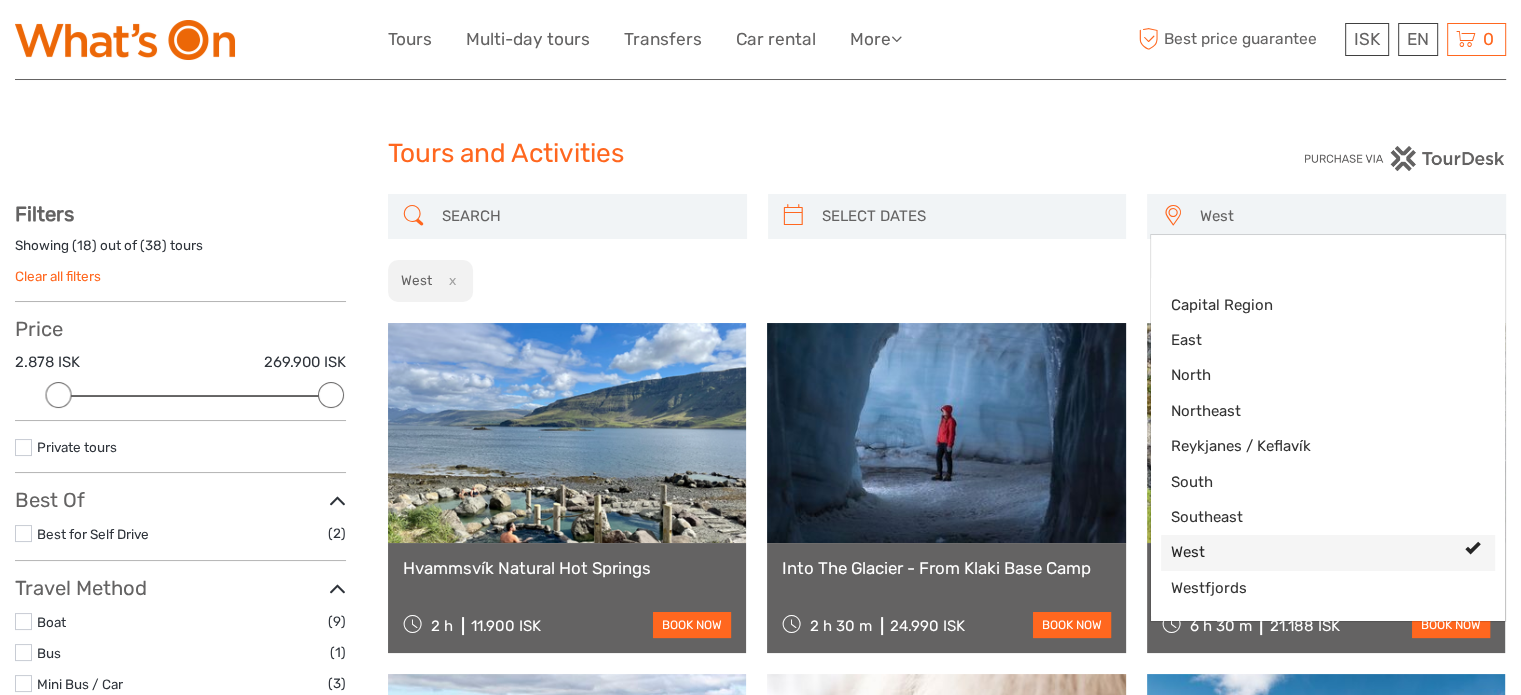 click at bounding box center (1472, 548) 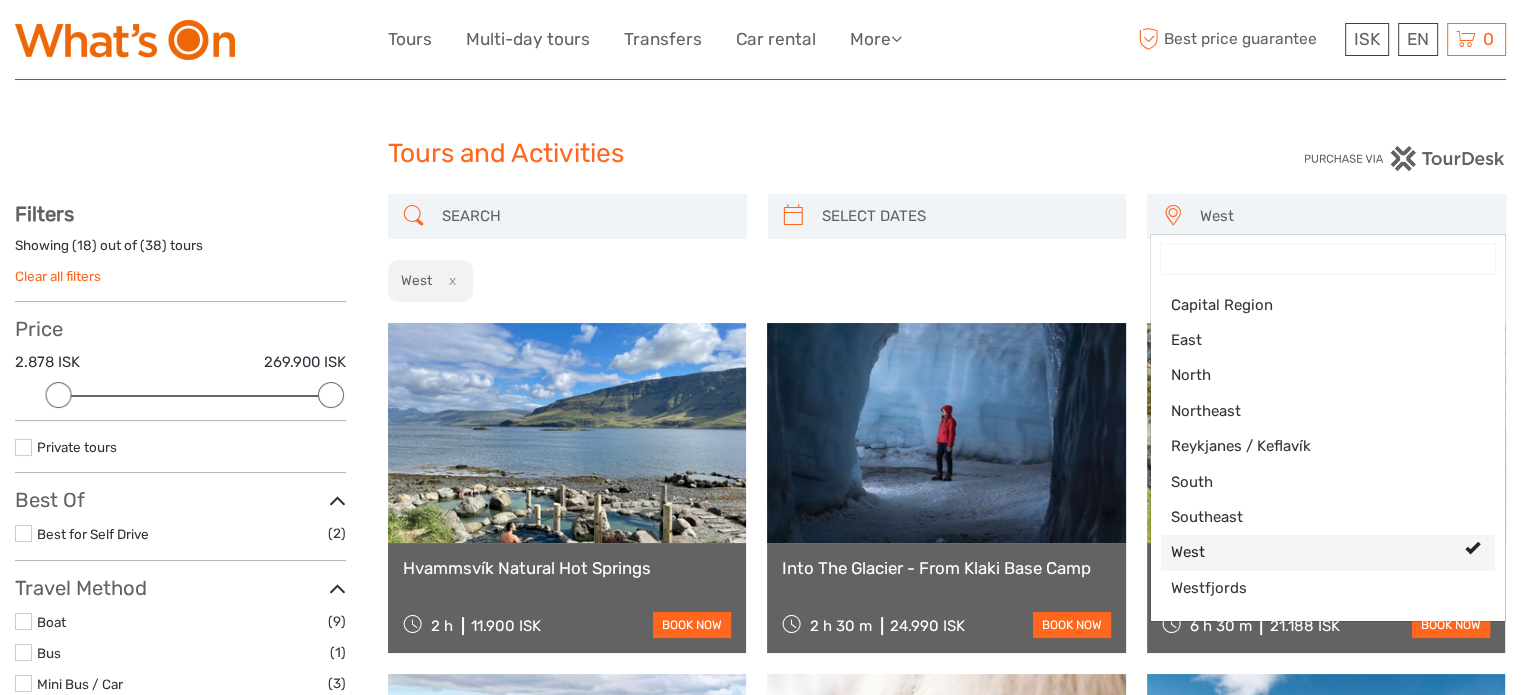 select 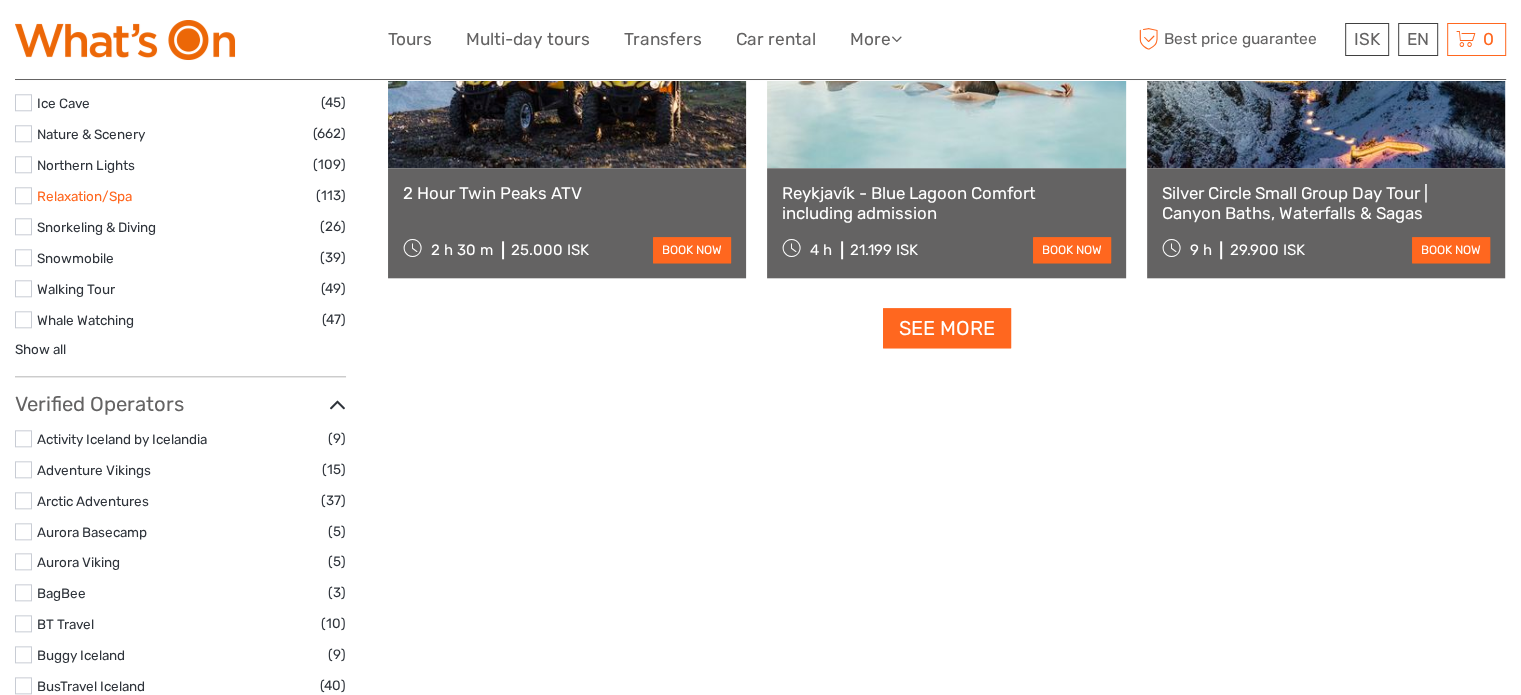 scroll, scrollTop: 2313, scrollLeft: 0, axis: vertical 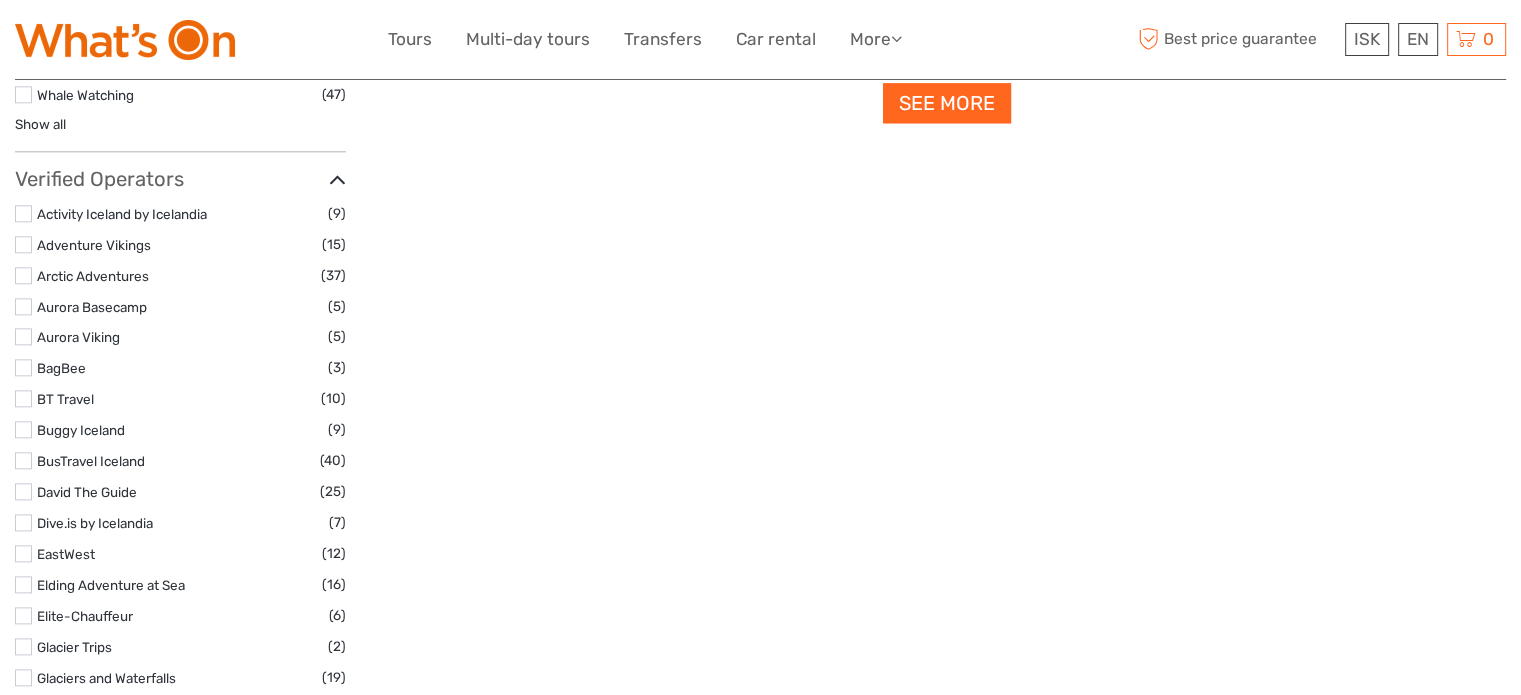 click at bounding box center (23, 460) 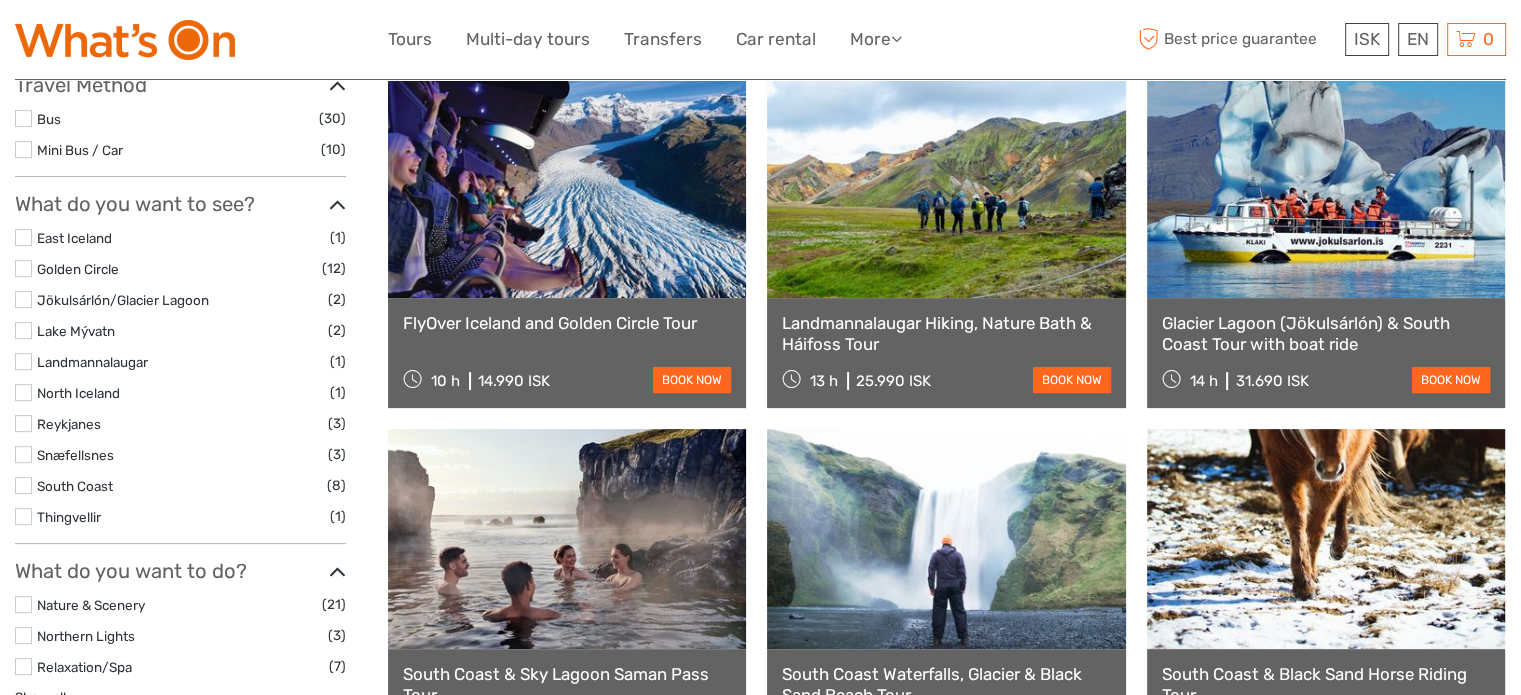 scroll, scrollTop: 647, scrollLeft: 0, axis: vertical 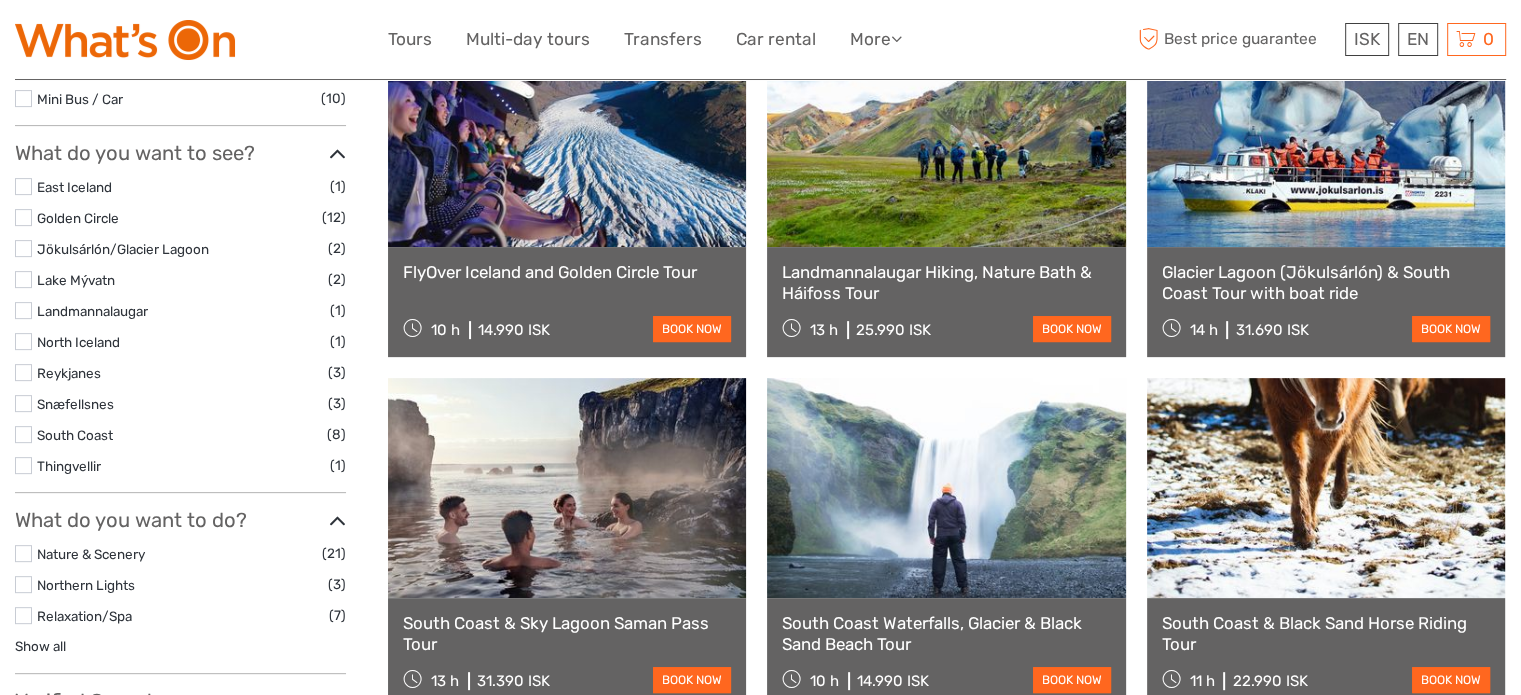 click at bounding box center (23, 403) 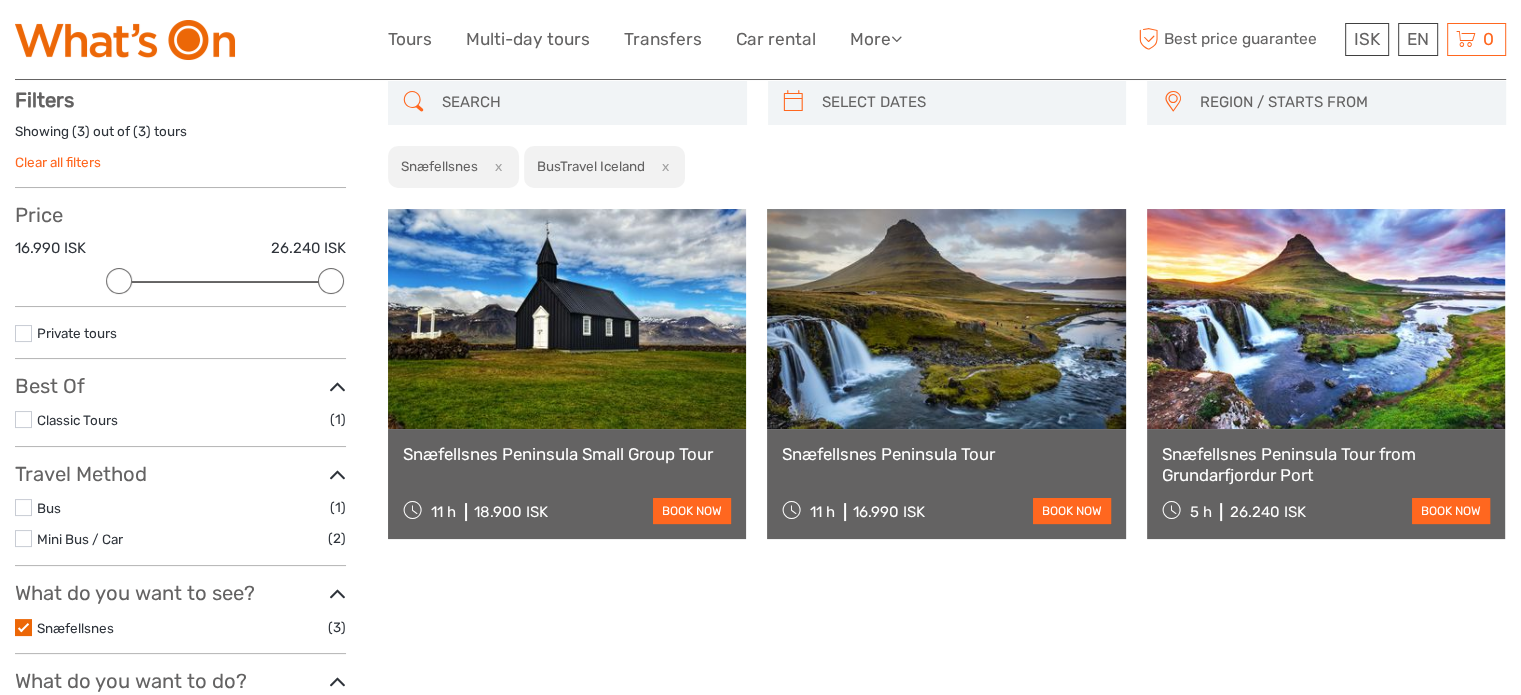 scroll, scrollTop: 113, scrollLeft: 0, axis: vertical 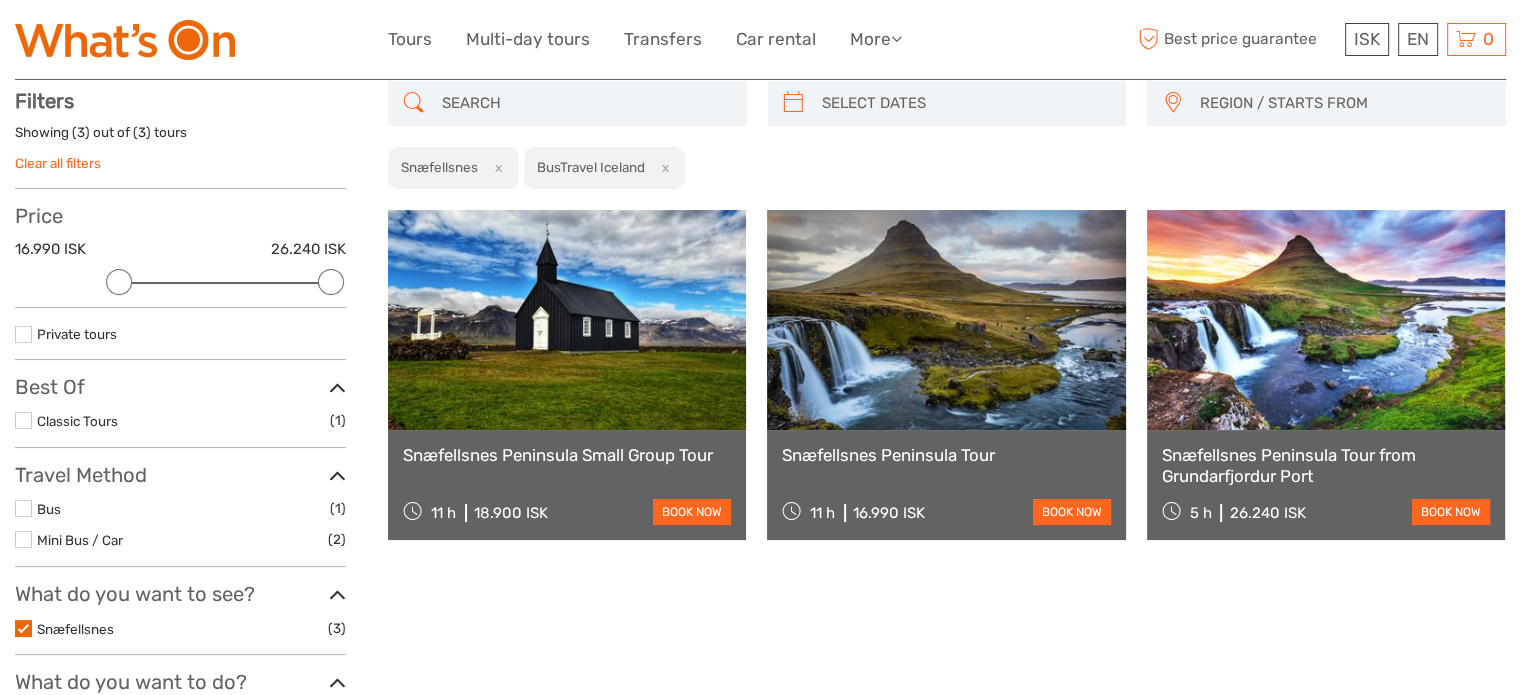 click on "Snæfellsnes Peninsula Tour from Grundarfjordur Port" at bounding box center (1326, 465) 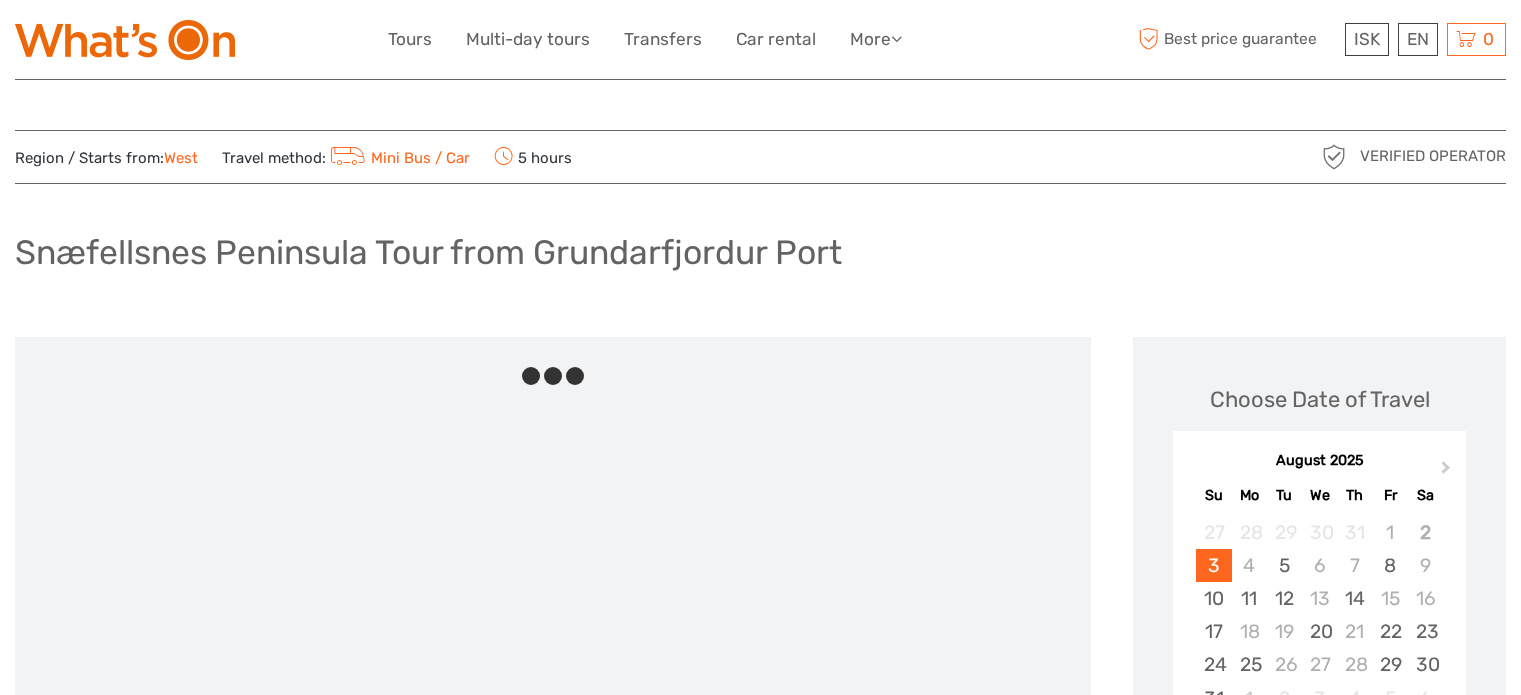 scroll, scrollTop: 0, scrollLeft: 0, axis: both 